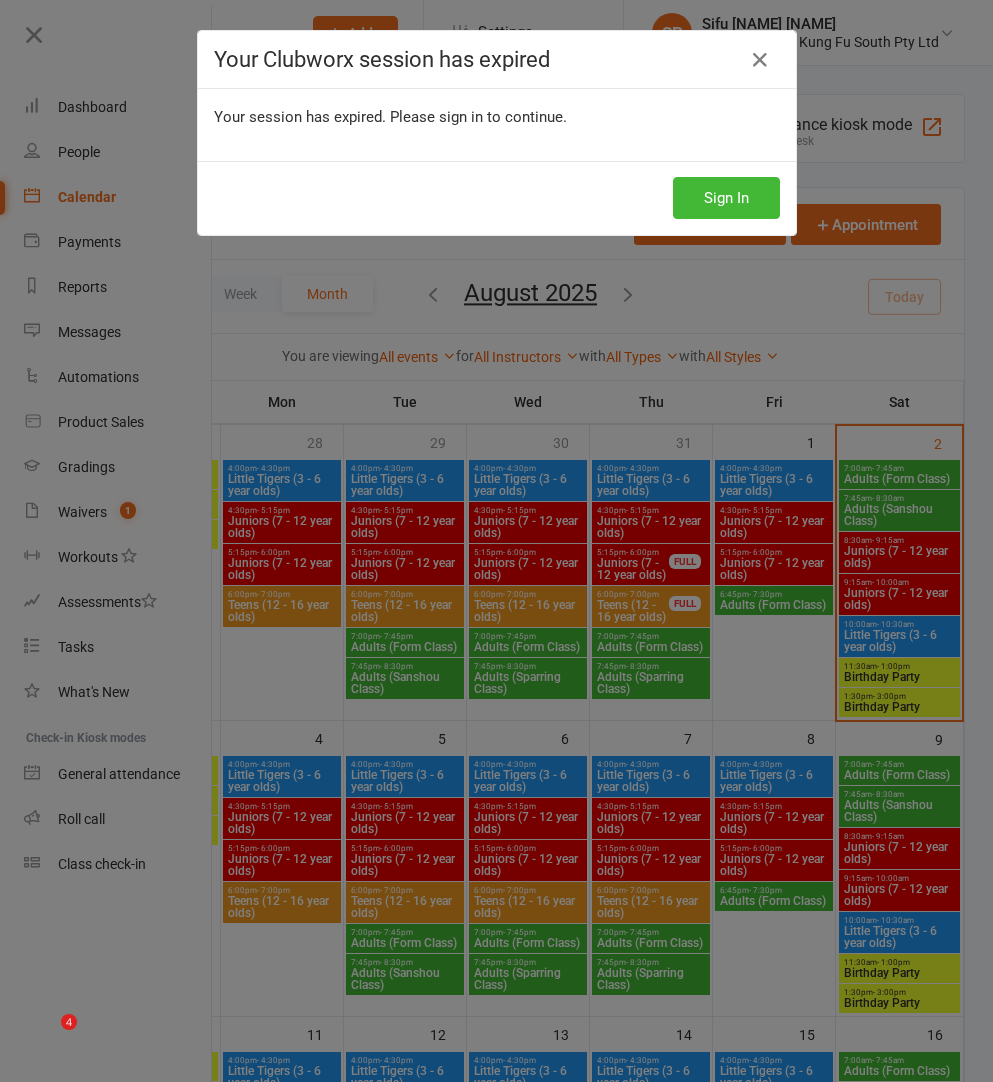 scroll, scrollTop: 340, scrollLeft: 0, axis: vertical 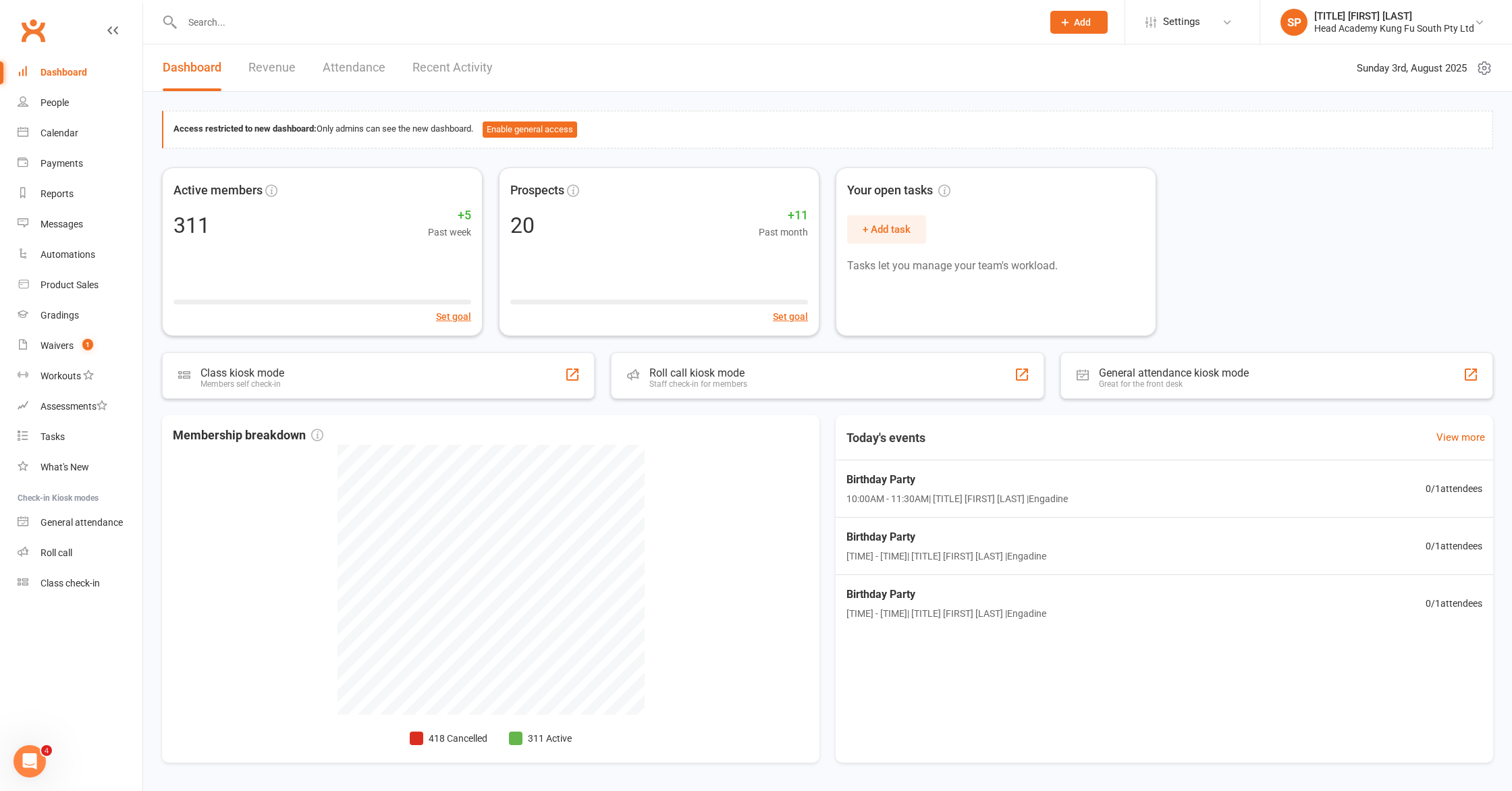 click on "Active members 311 +5 Past week Set goal Prospects 20 +11 Past month Set goal Your open tasks + Add task Tasks let you manage your team's workload." at bounding box center [828, 252] 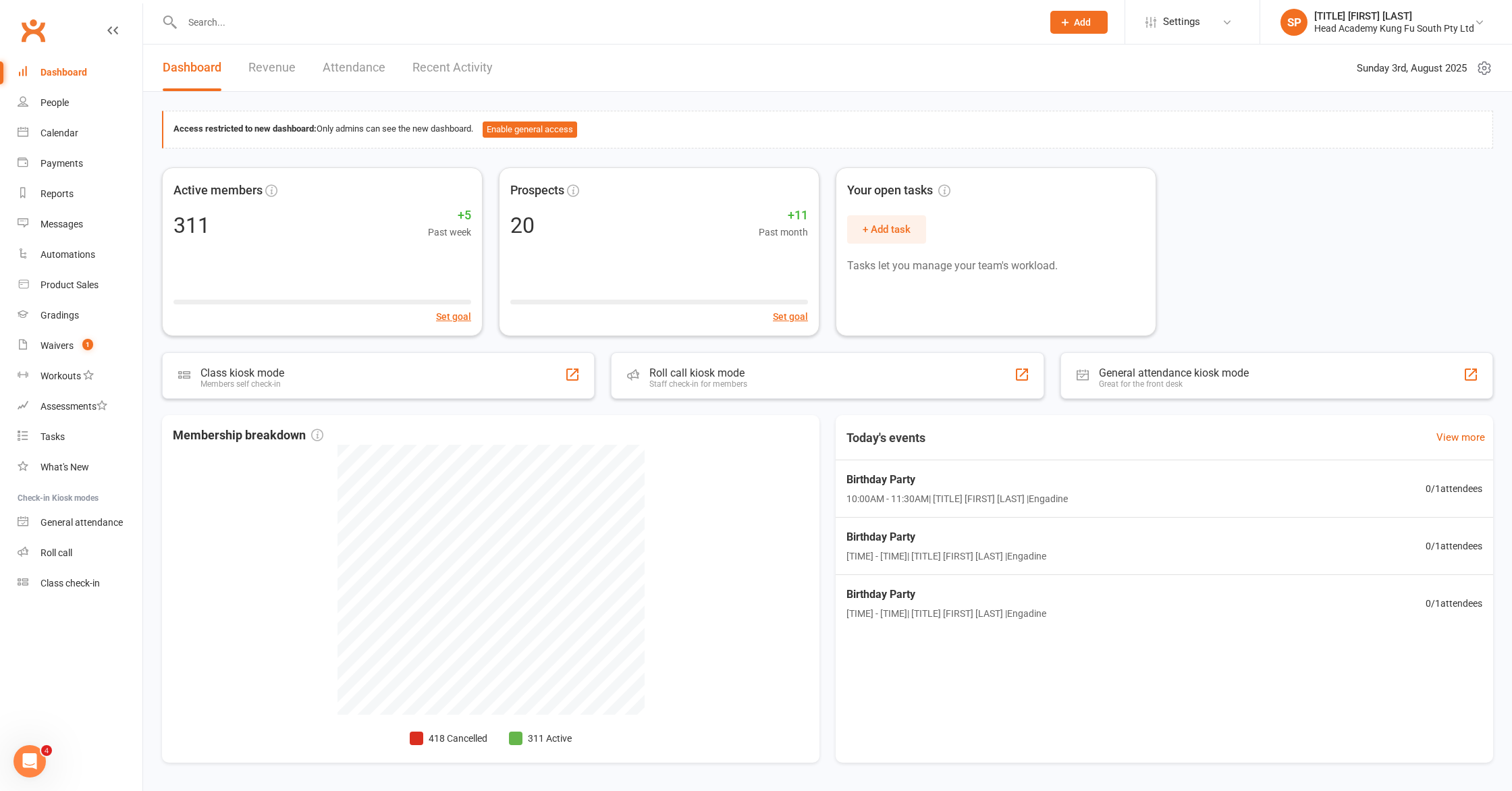 click on "Active members 311 +5 Past week Set goal Prospects 20 +11 Past month Set goal Your open tasks + Add task Tasks let you manage your team's workload." at bounding box center (828, 252) 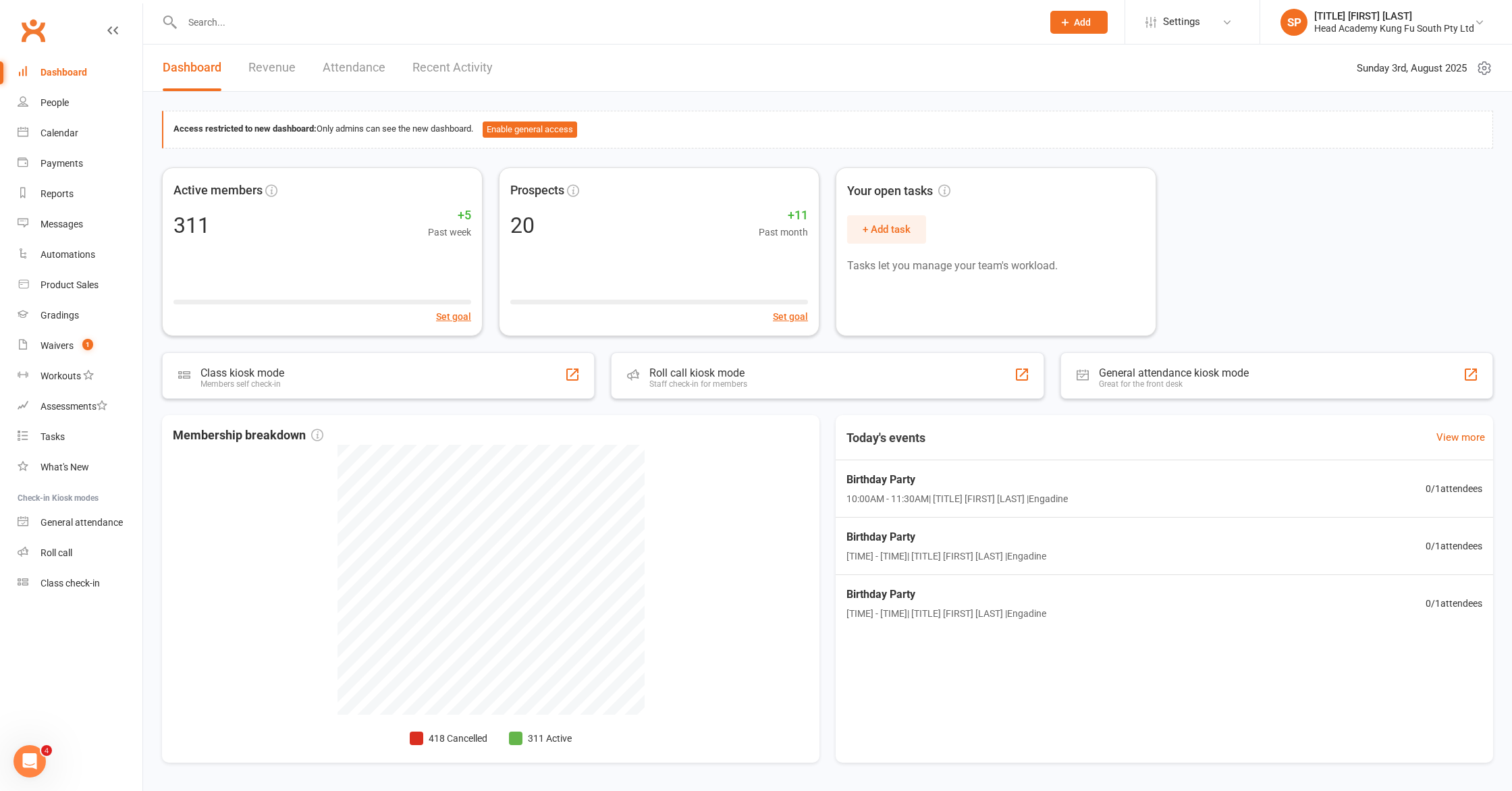 click on "Active members 311 +5 Past week Set goal Prospects 20 +11 Past month Set goal Your open tasks + Add task Tasks let you manage your team's workload." at bounding box center [828, 252] 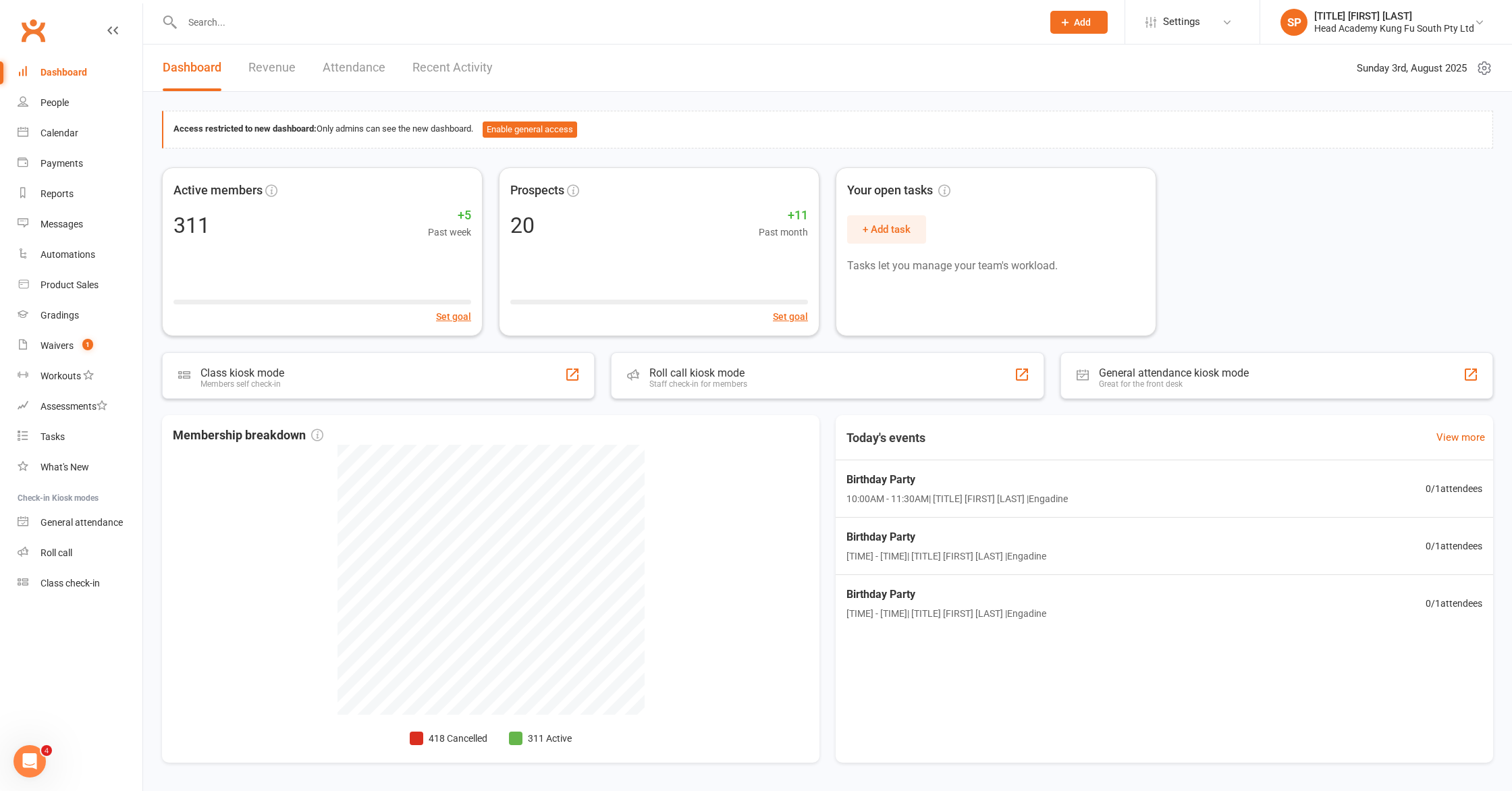 click on "Active members 311 +5 Past week Set goal Prospects 20 +11 Past month Set goal Your open tasks + Add task Tasks let you manage your team's workload." at bounding box center (828, 252) 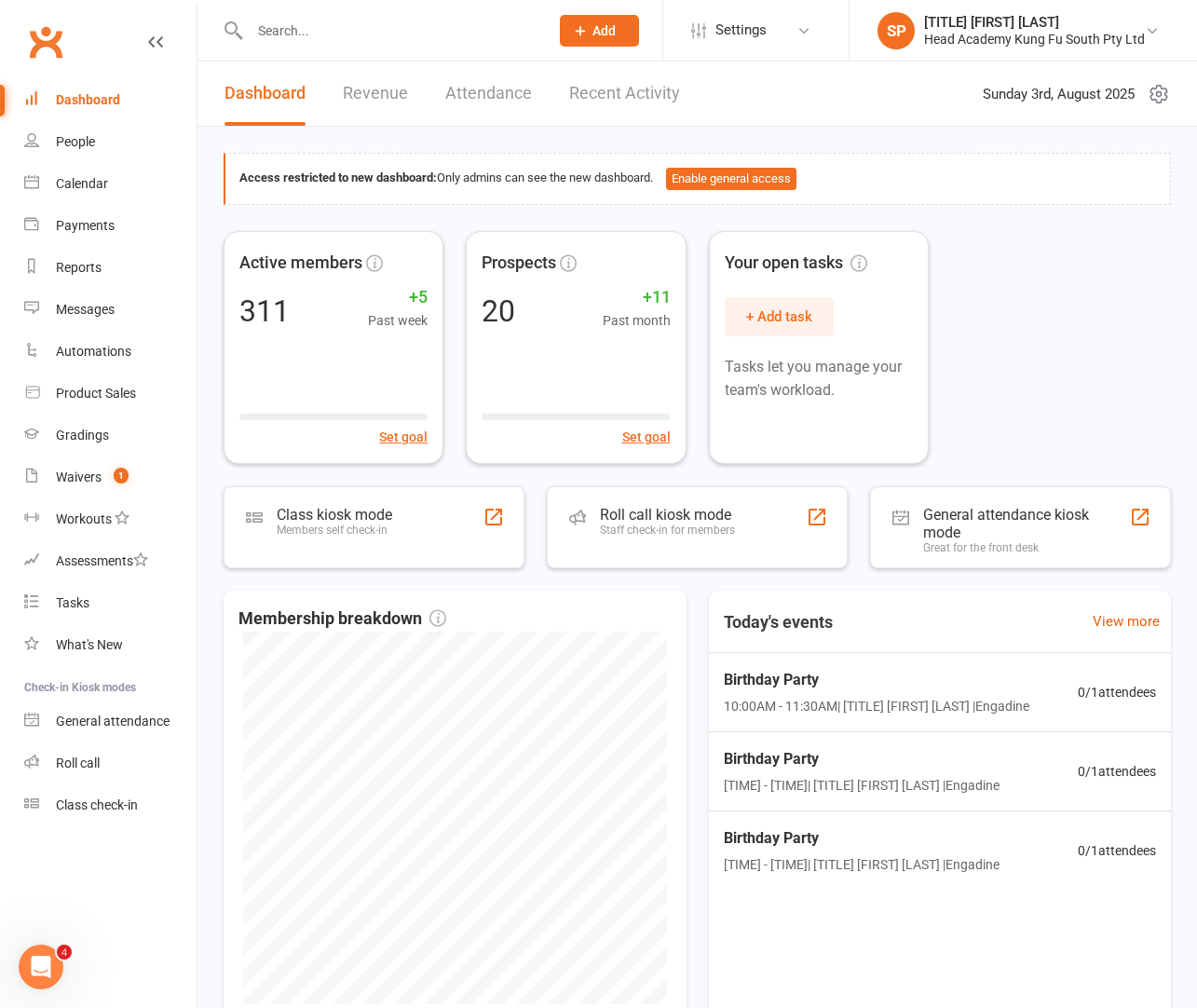click on "Active members 311 +5 Past week Set goal Prospects 20 +11 Past month Set goal Your open tasks + Add task Tasks let you manage your team's workload." at bounding box center (697, 347) 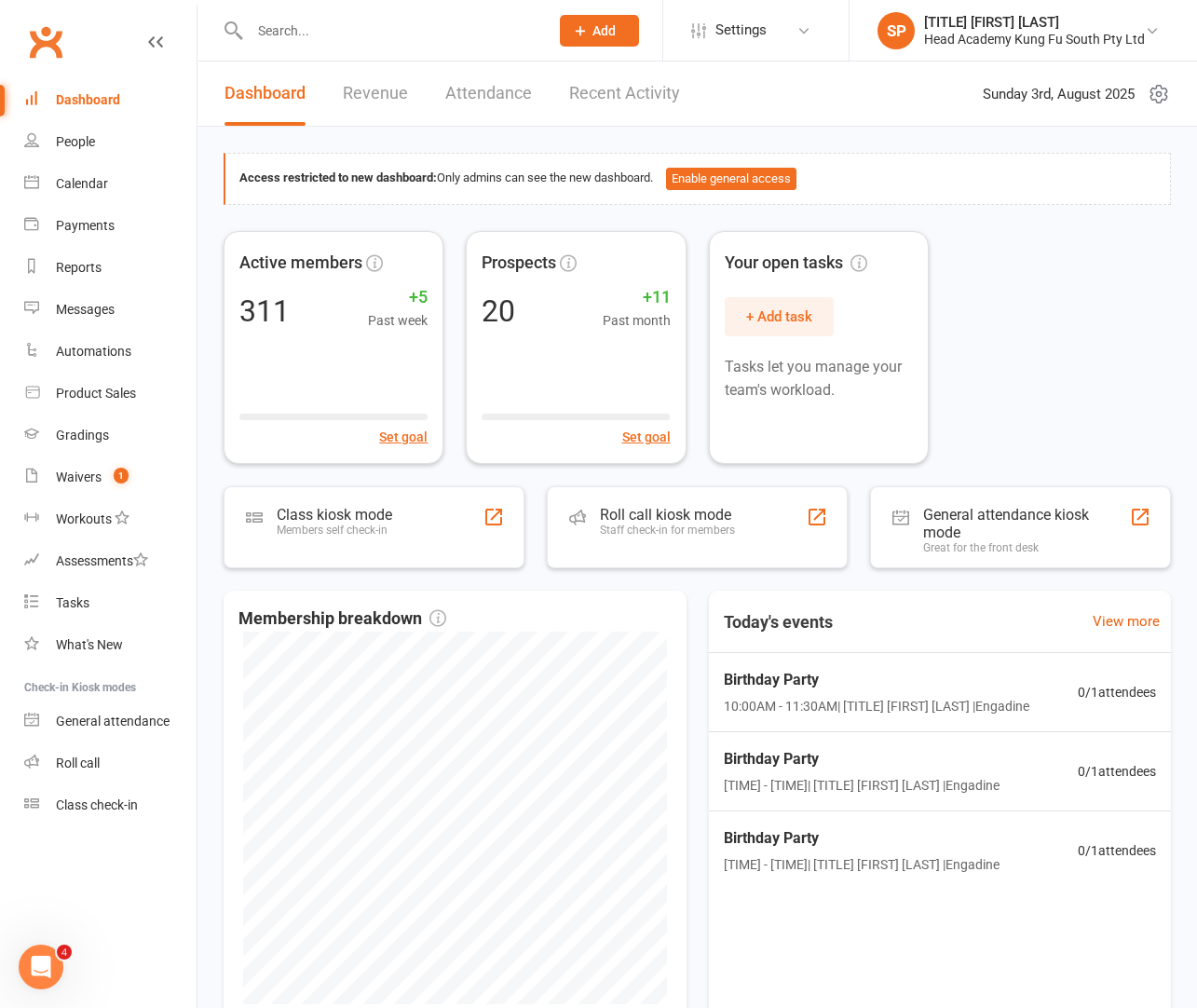 click on "Active members 311 +5 Past week Set goal Prospects 20 +11 Past month Set goal Your open tasks + Add task Tasks let you manage your team's workload." at bounding box center (697, 347) 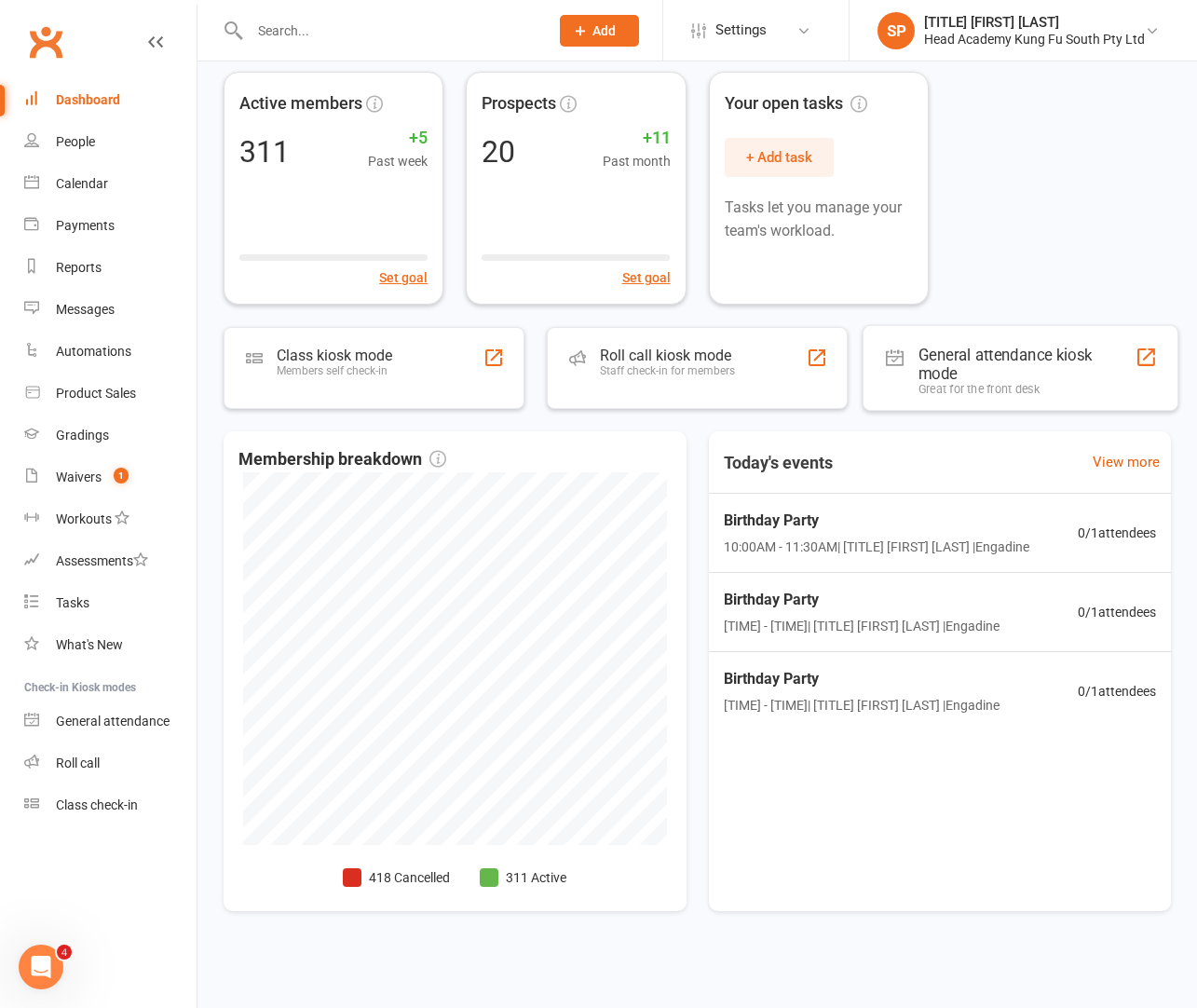 scroll, scrollTop: 0, scrollLeft: 0, axis: both 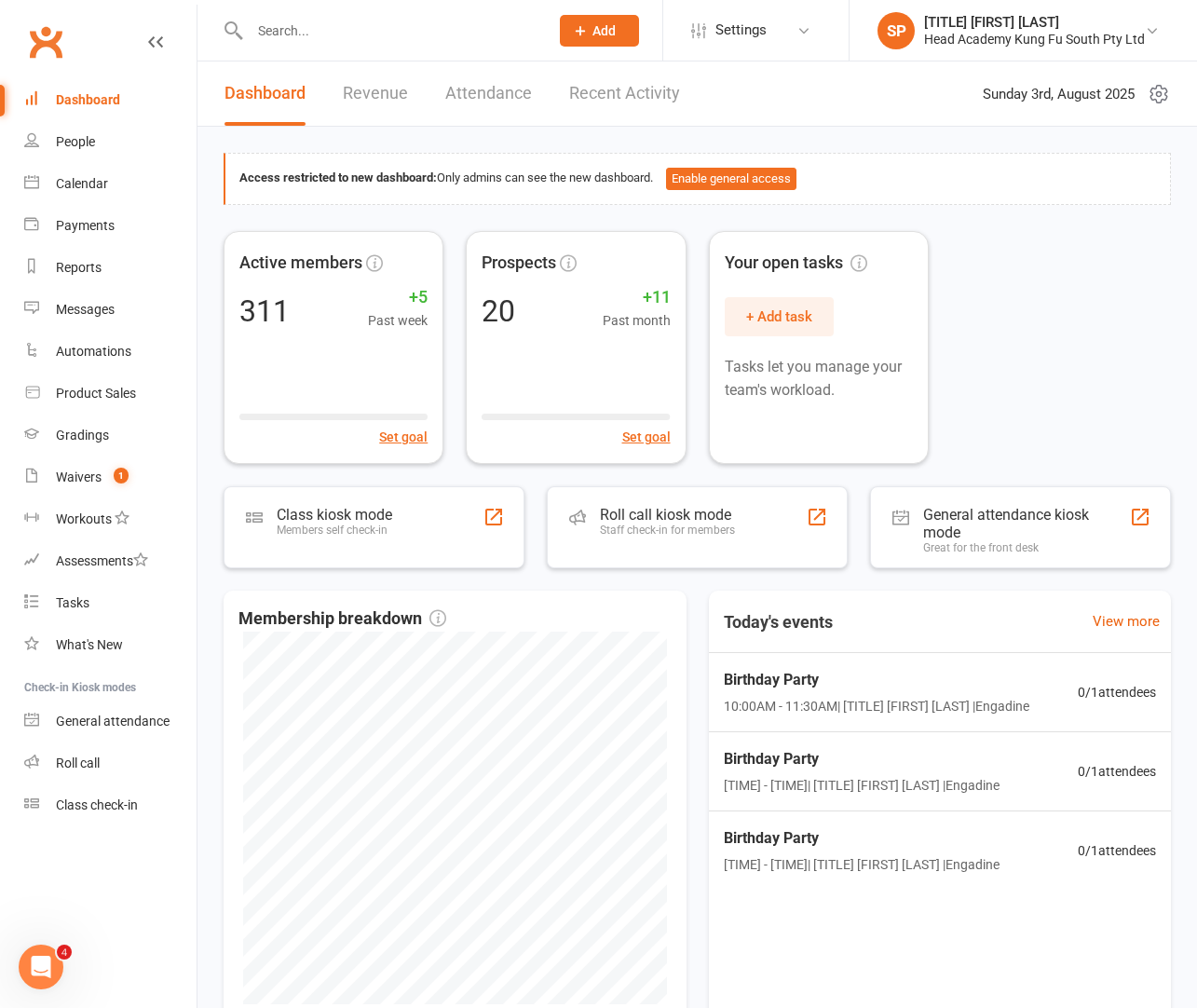 click on "Active members 311 +5 Past week Set goal Prospects 20 +11 Past month Set goal Your open tasks + Add task Tasks let you manage your team's workload." at bounding box center (697, 347) 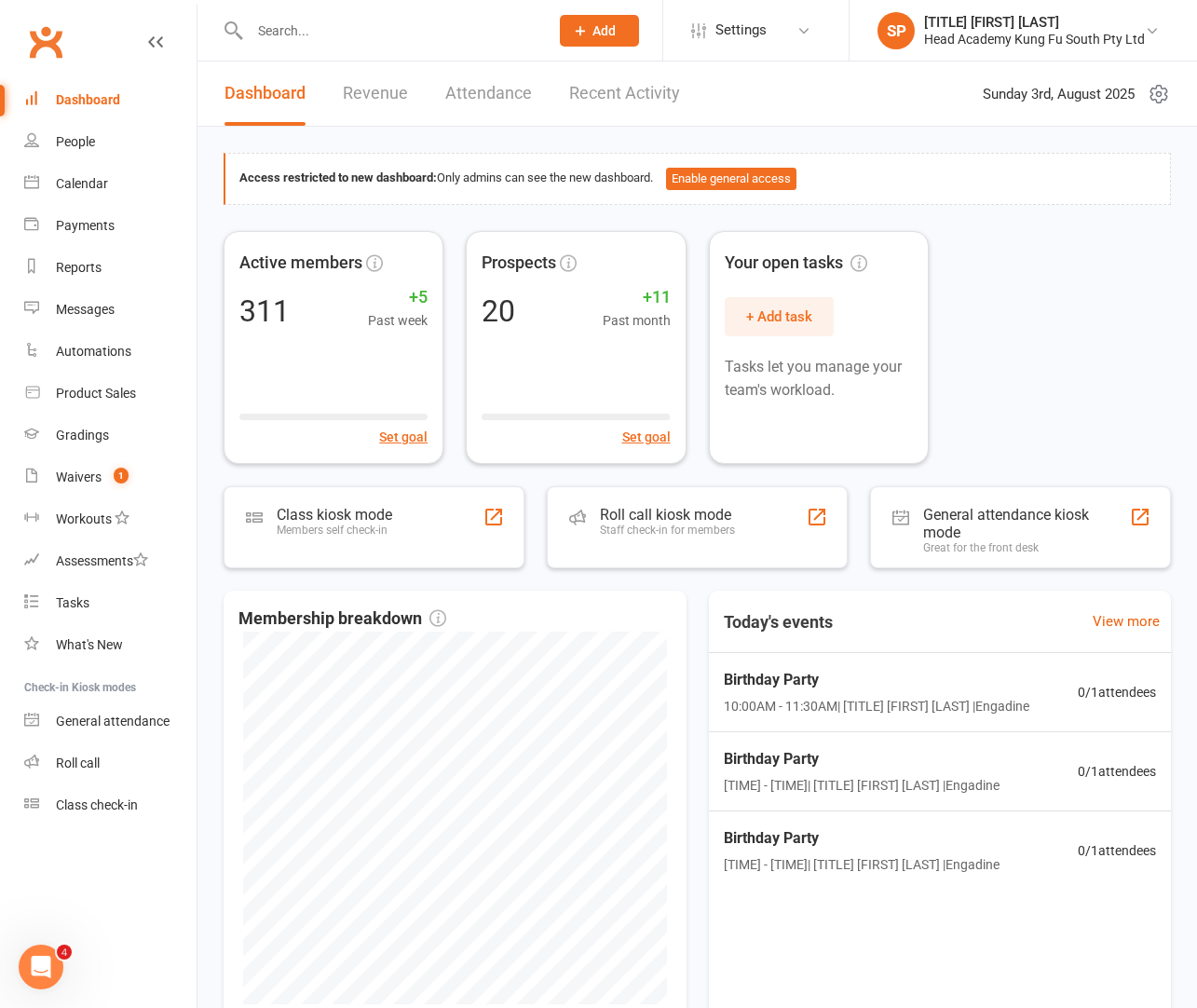 click on "Active members 311 +5 Past week Set goal Prospects 20 +11 Past month Set goal Your open tasks + Add task Tasks let you manage your team's workload." at bounding box center [697, 347] 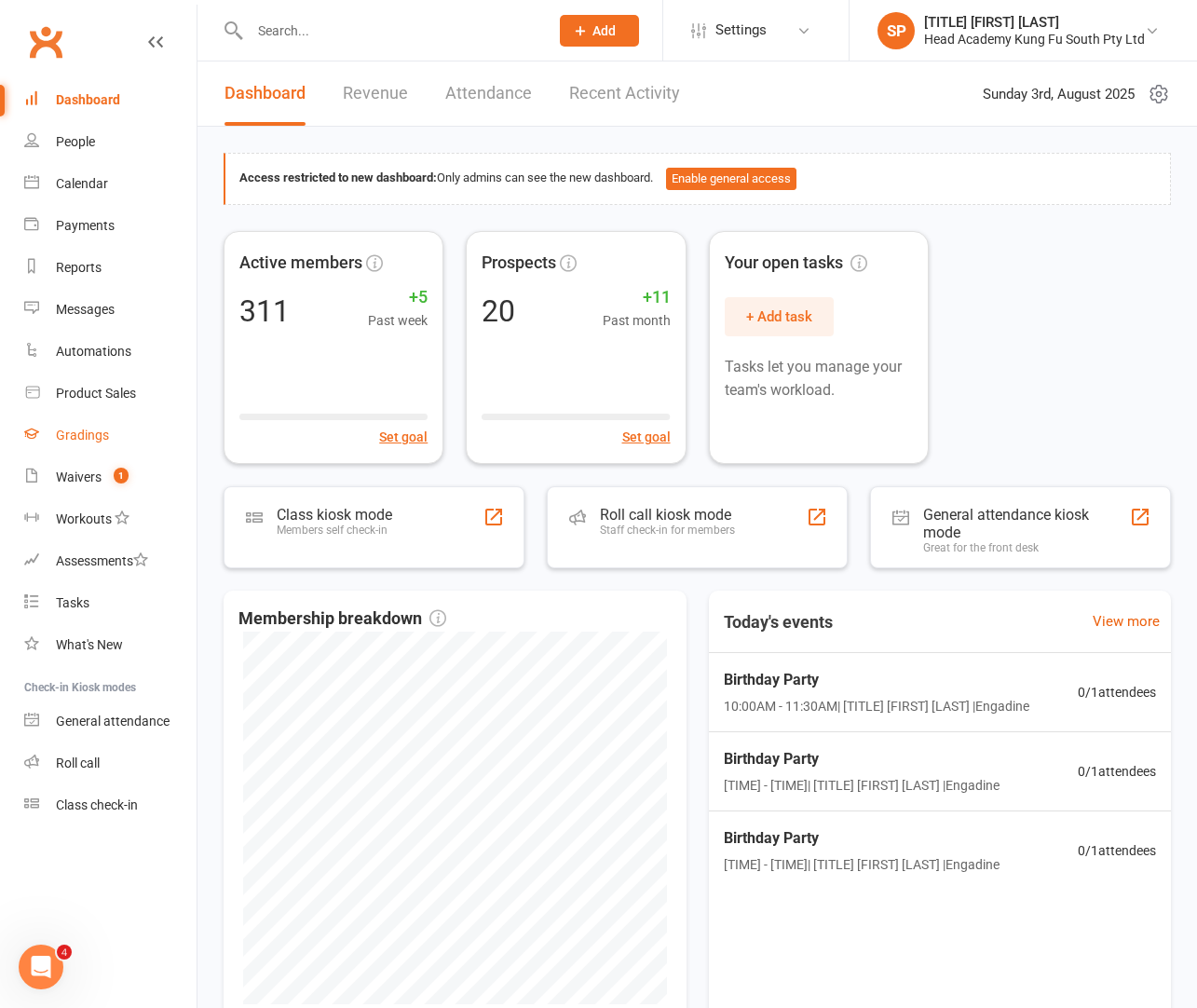 click on "Gradings" at bounding box center [110, 435] 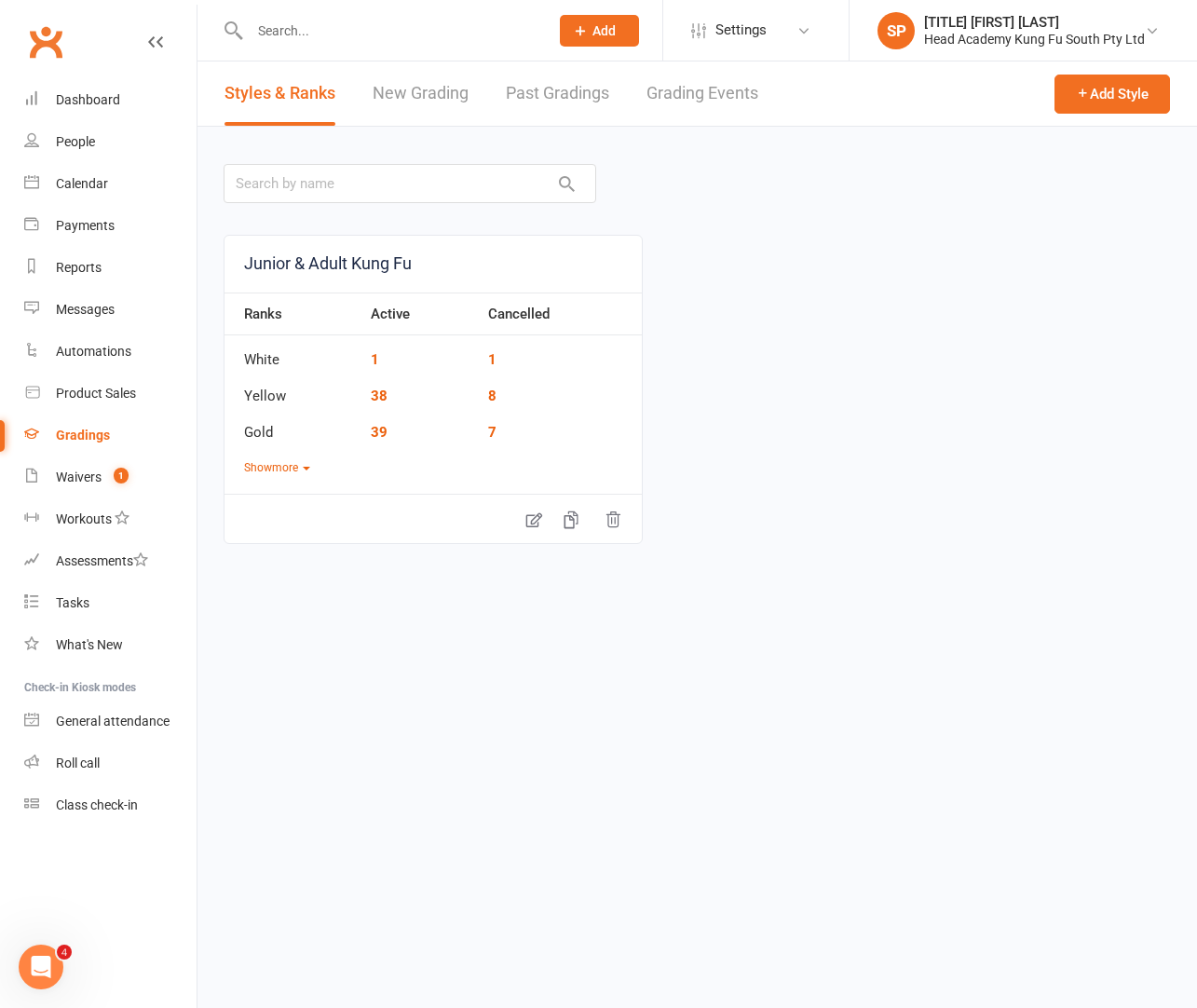 click on "New Grading" at bounding box center (420, 93) 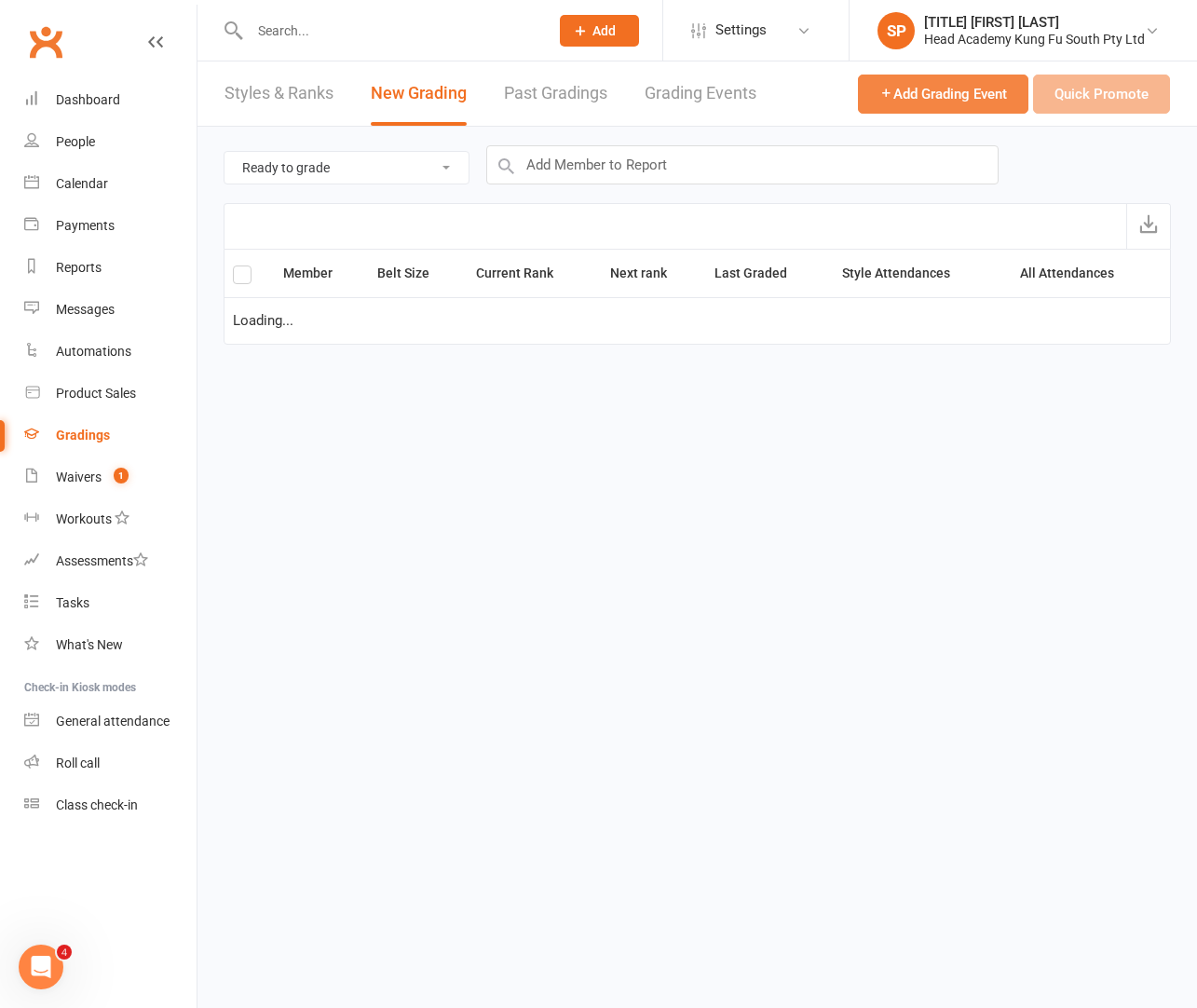click on "Add Grading Event" at bounding box center [943, 94] 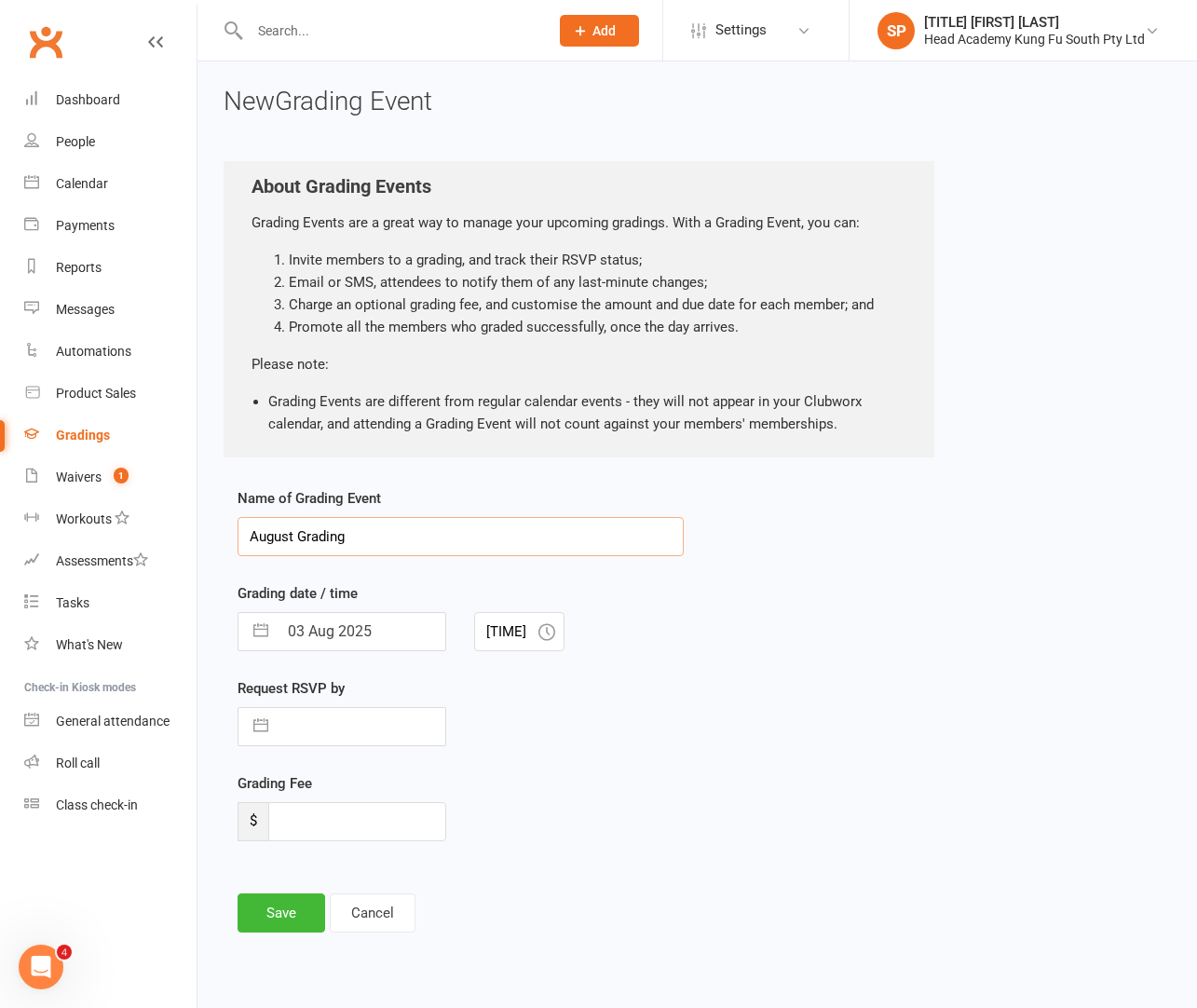 scroll, scrollTop: 2, scrollLeft: 0, axis: vertical 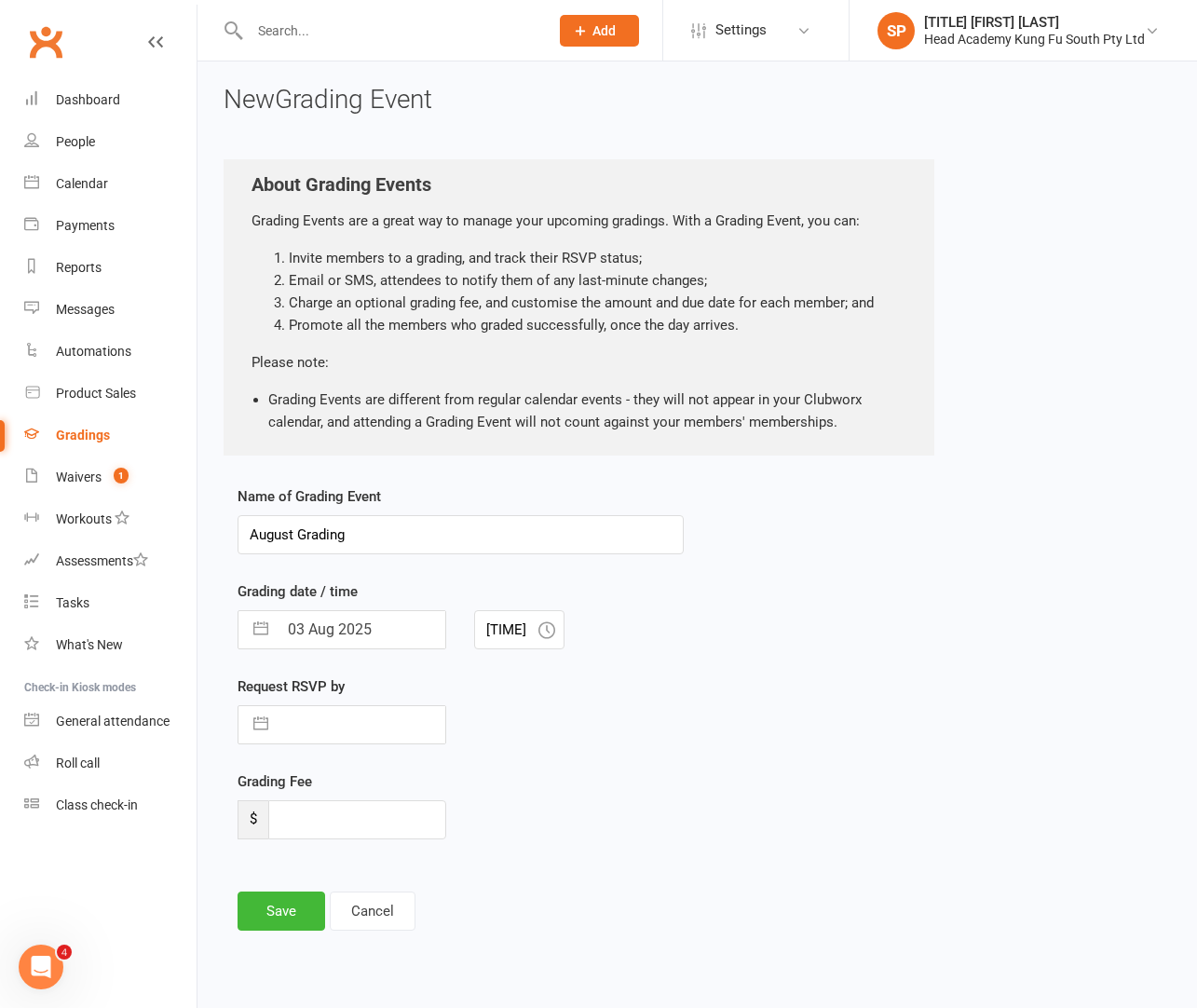 select on "6" 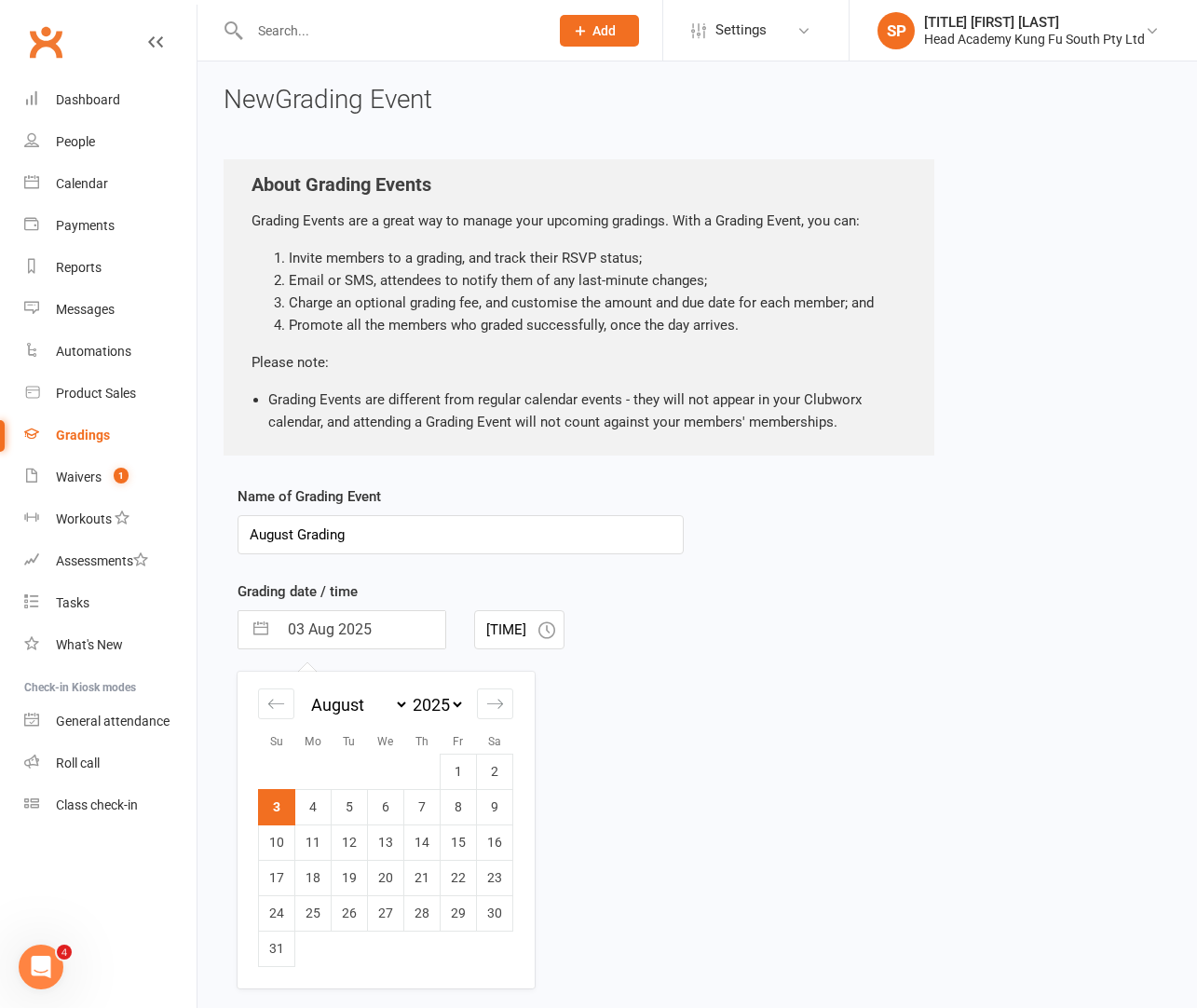 scroll, scrollTop: 0, scrollLeft: 0, axis: both 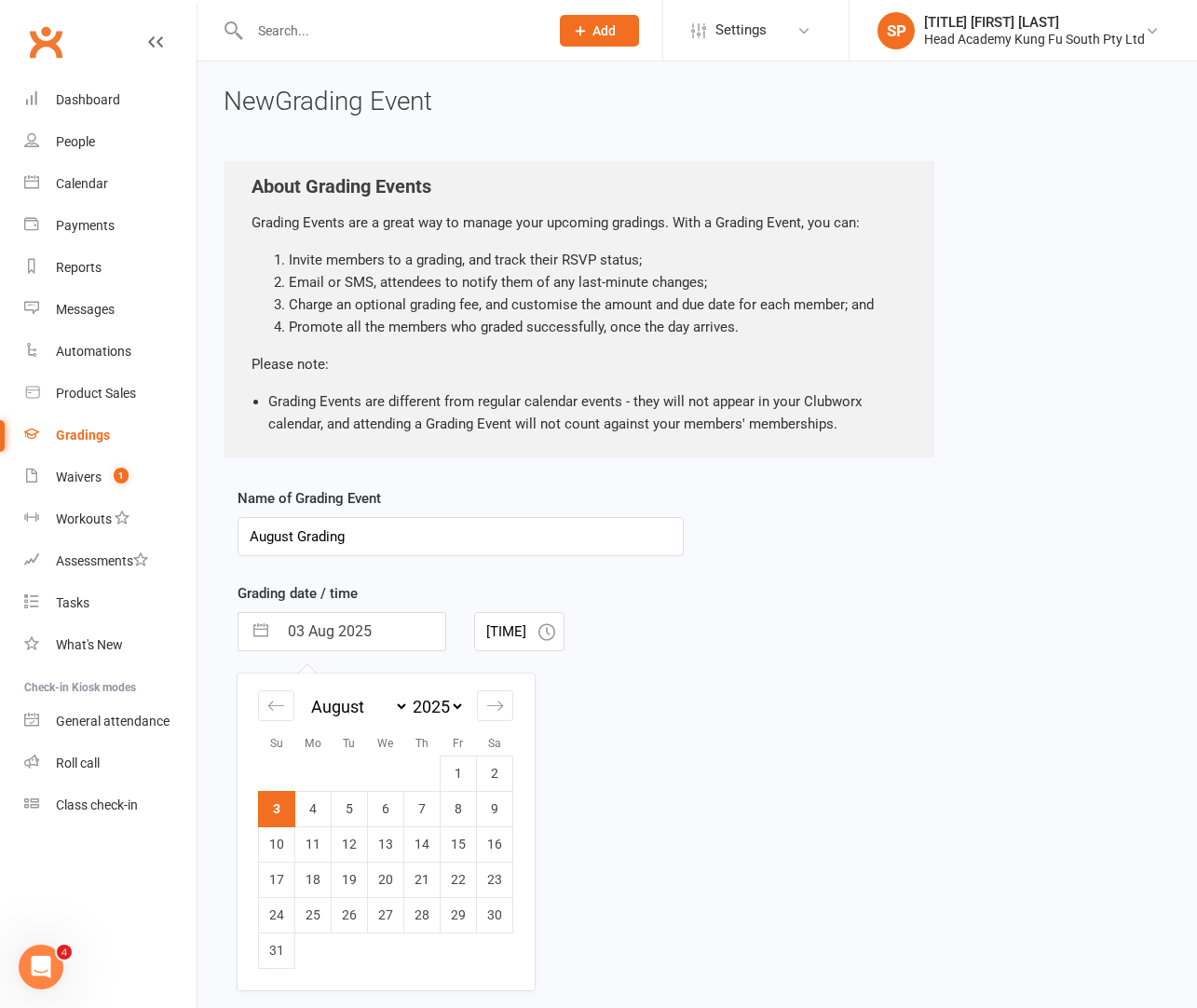 click on "03 Aug 2025" at bounding box center (361, 632) 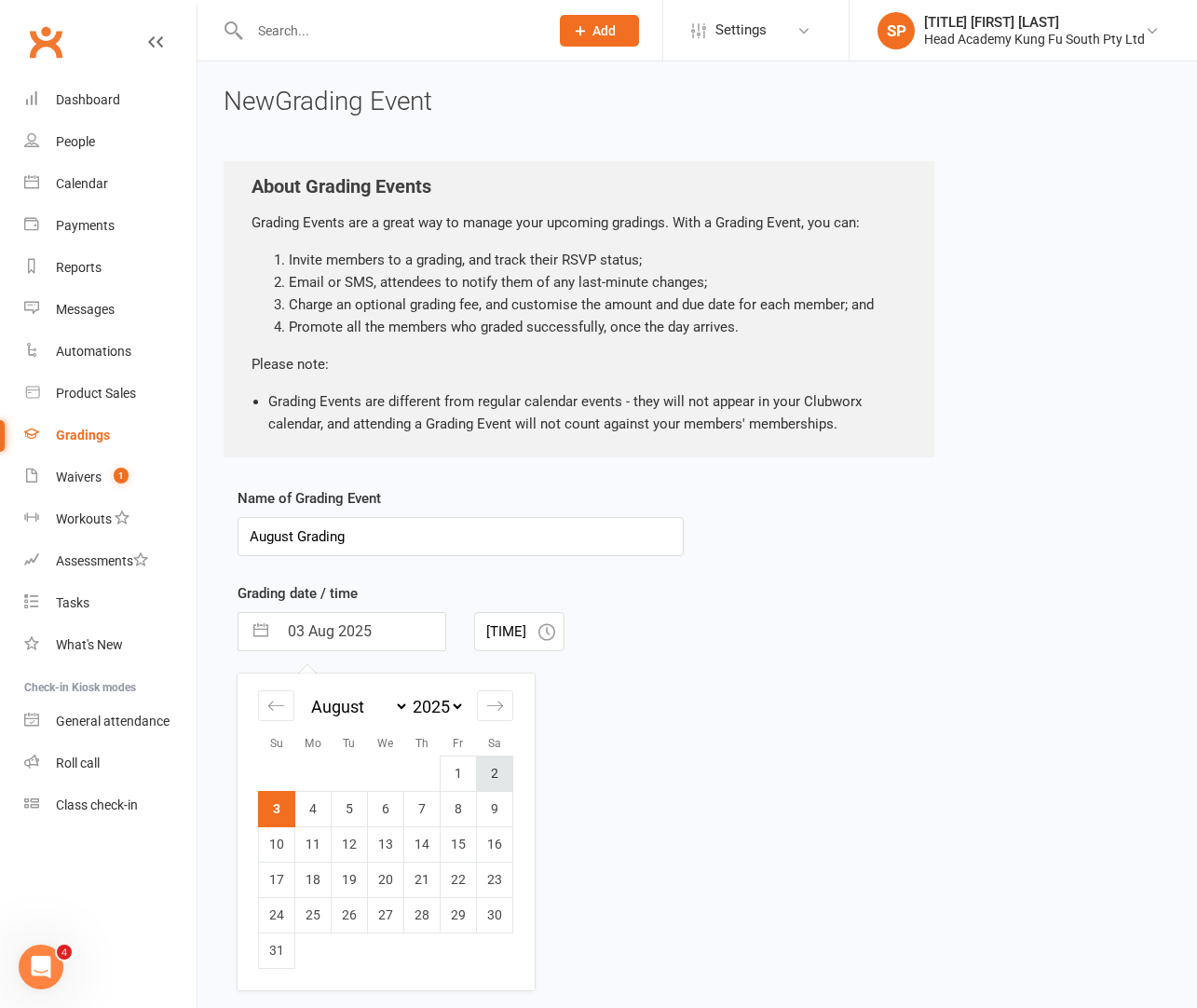 click on "2" at bounding box center [495, 773] 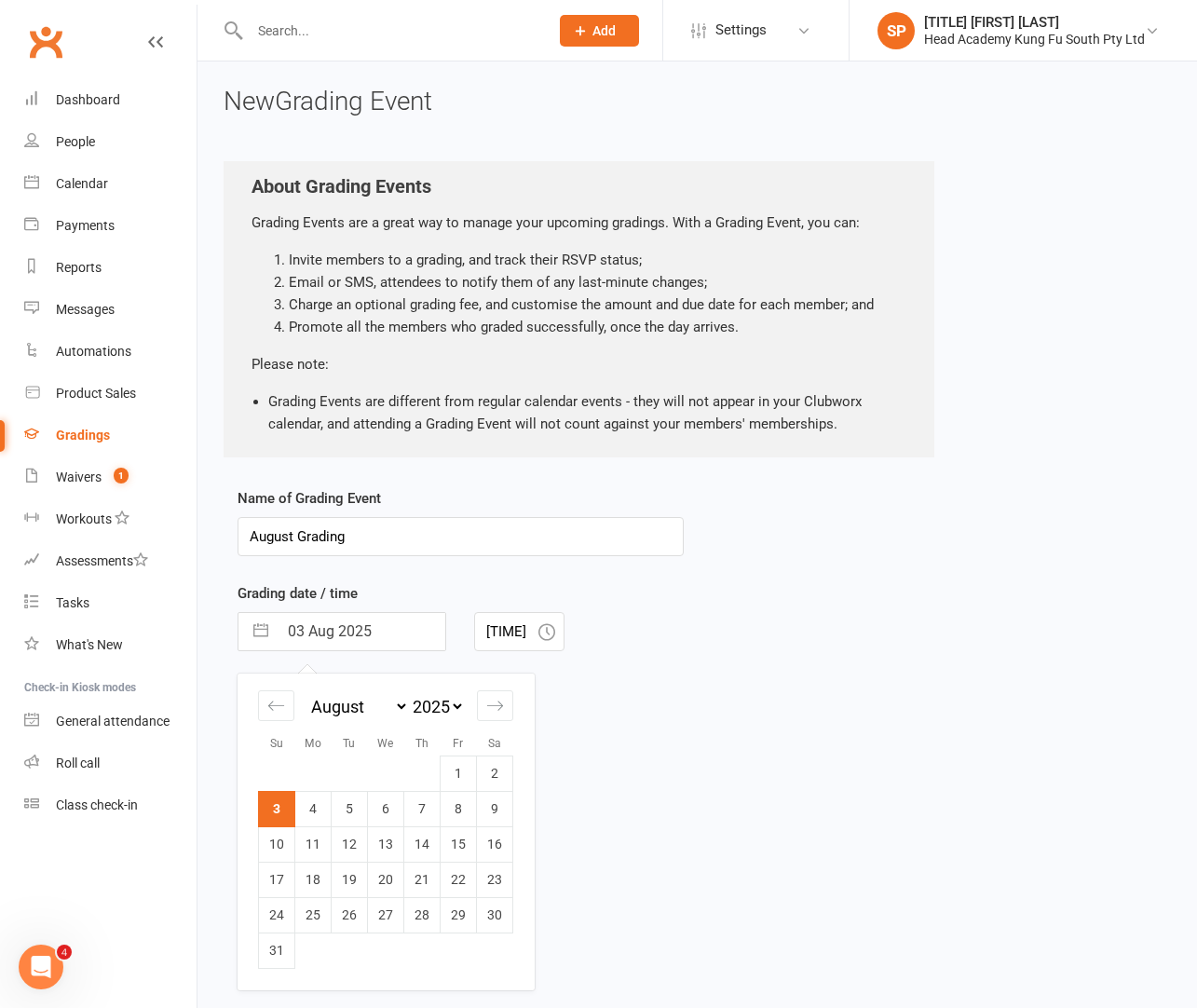 type on "02 Aug 2025" 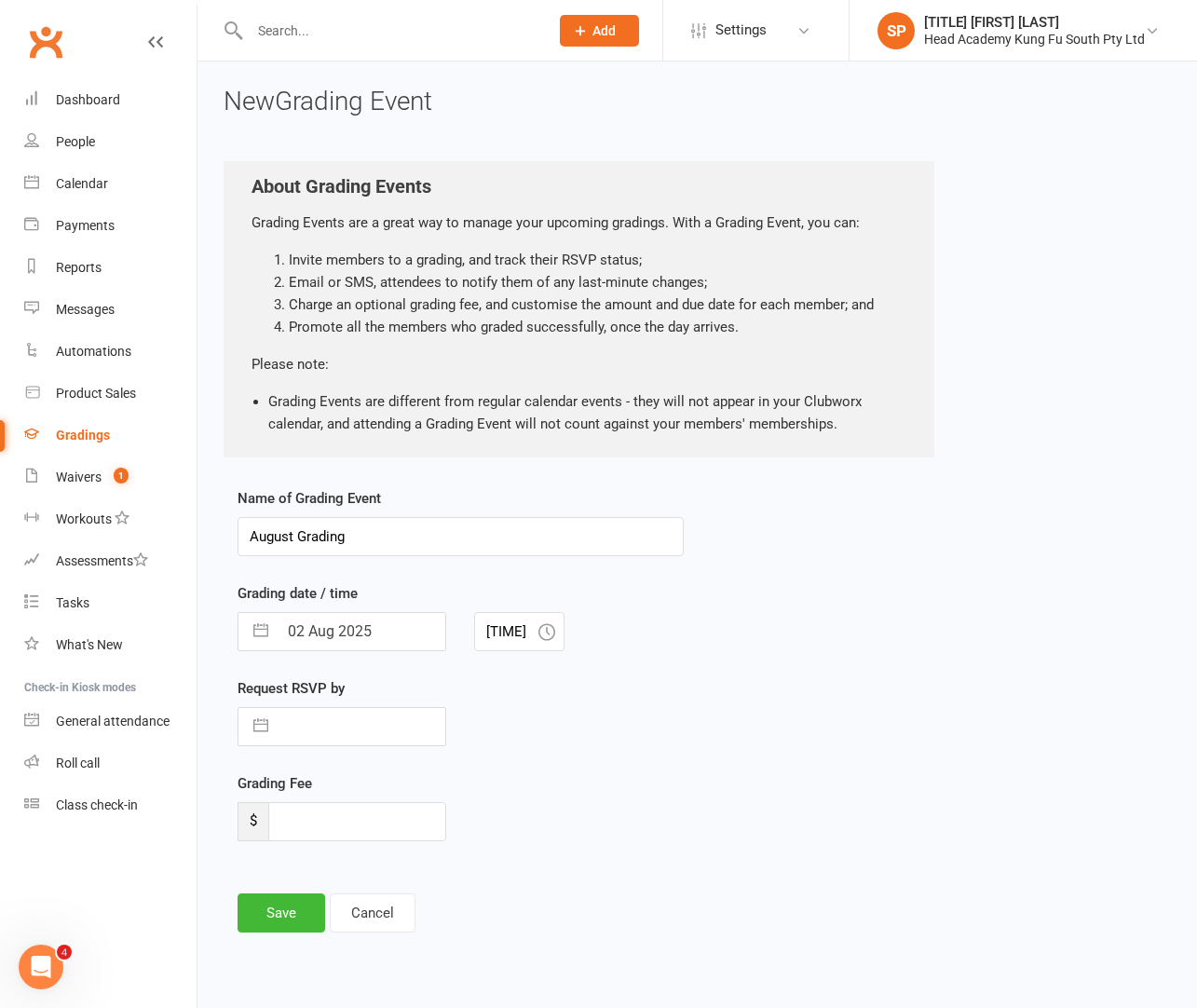click at bounding box center [361, 727] 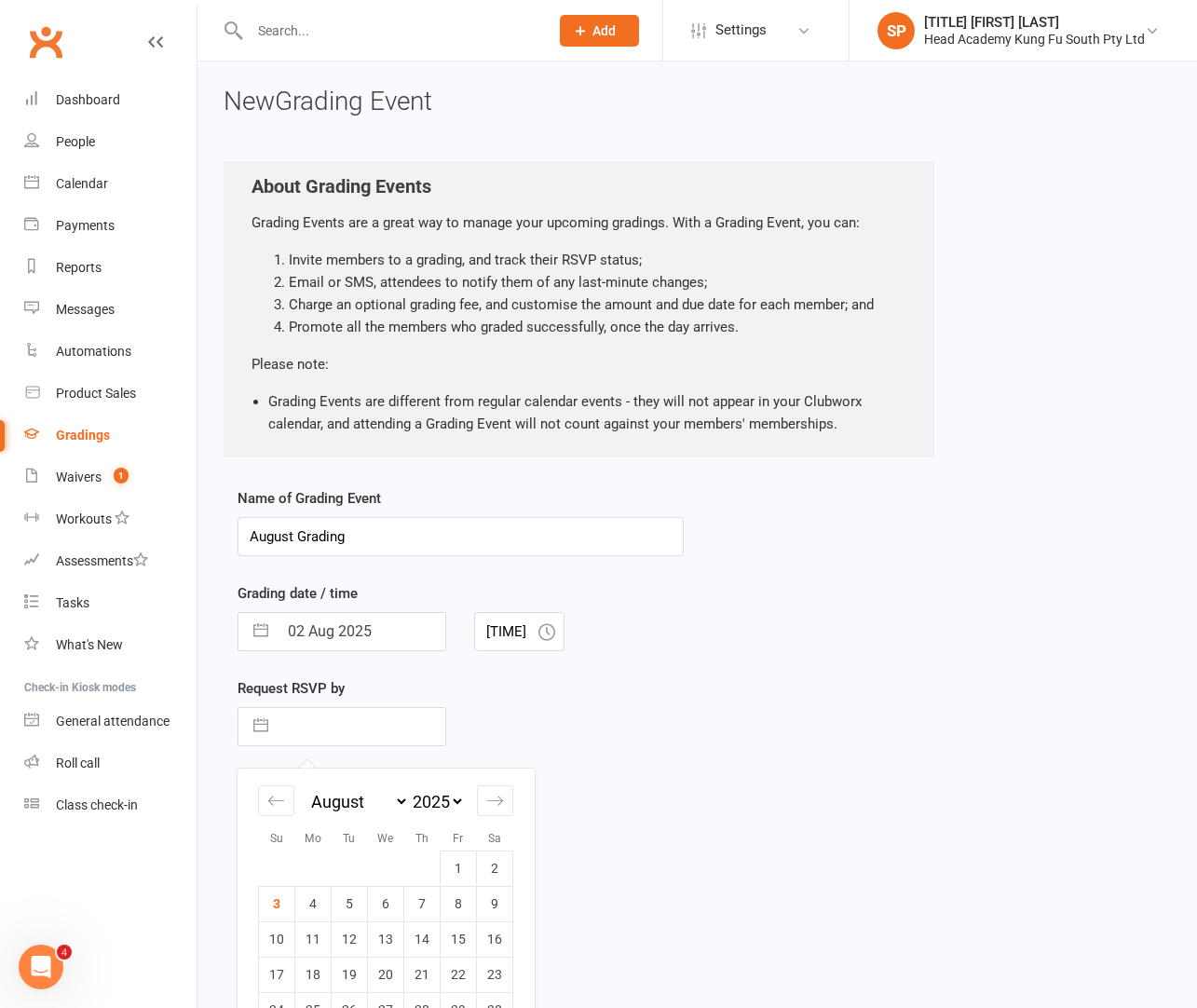click on "Request RSVP by Navigate forward to interact with the calendar and select a date. Press the question mark key to get the keyboard shortcuts for changing dates. Su Mo Tu We Th Fr Sa January February March April May June July August September October November December 2035 2034 2033 2032 2031 2030 2029 2028 2027 2026 2025 2024 2023 2022 2021 2020 2019 2018 2017 2016 2015 2014 2013 2012 2011 2010 2009 2008 2007 2006 2005 2004 2003 2002 2001 2000 1999 1998 1997 1996 1995 1994 1993 1992 1991 1990 1989 1988 1987 1986 1985 1984 1983 1982 1981 1980 1979 1978 1977 1976 1975 1974 1973 1972 1971 1970 1969 1968 1967 1966 1965 1964 1963 1962 1961 1960 1959 1958 1957 1956 1955 1954 1953 1952 1951 1950 1949 1948 1947 1946 1945 1944 1943 1942 1941 1940 1939 1938 1937 1936 1935 1934 1933 1932 1931 1930 1929 1928 1927 1926 1925 1 2 3 4 5 6 7 8 9 10 11 12 13 14 15 16 17 18 19 20 21 22 23 24 25 26 27 28 29 30 31 January February March April May June July August September October November December 2035 2034 2033 2032 2031 2030 1" at bounding box center [460, 725] 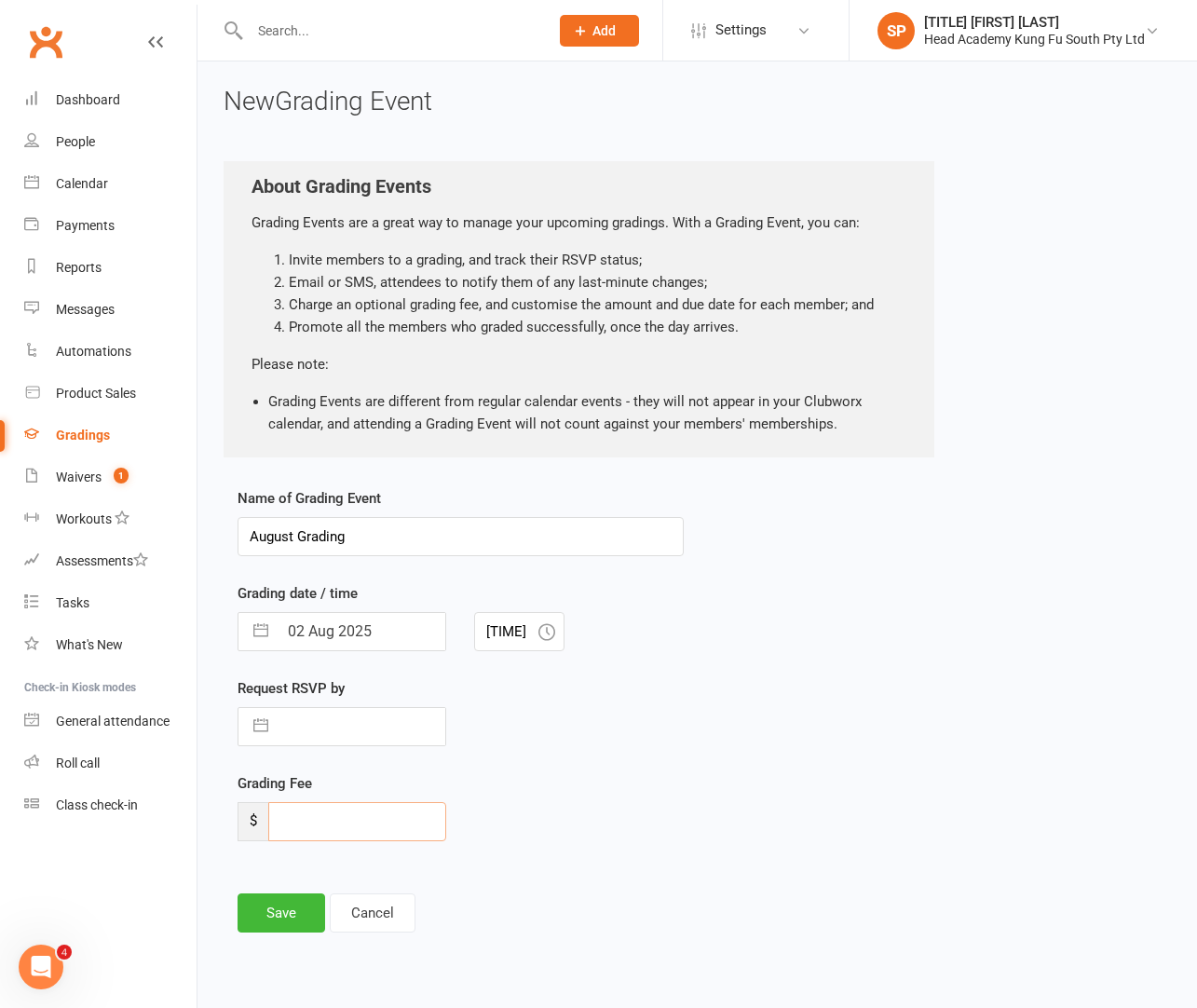 click at bounding box center (357, 822) 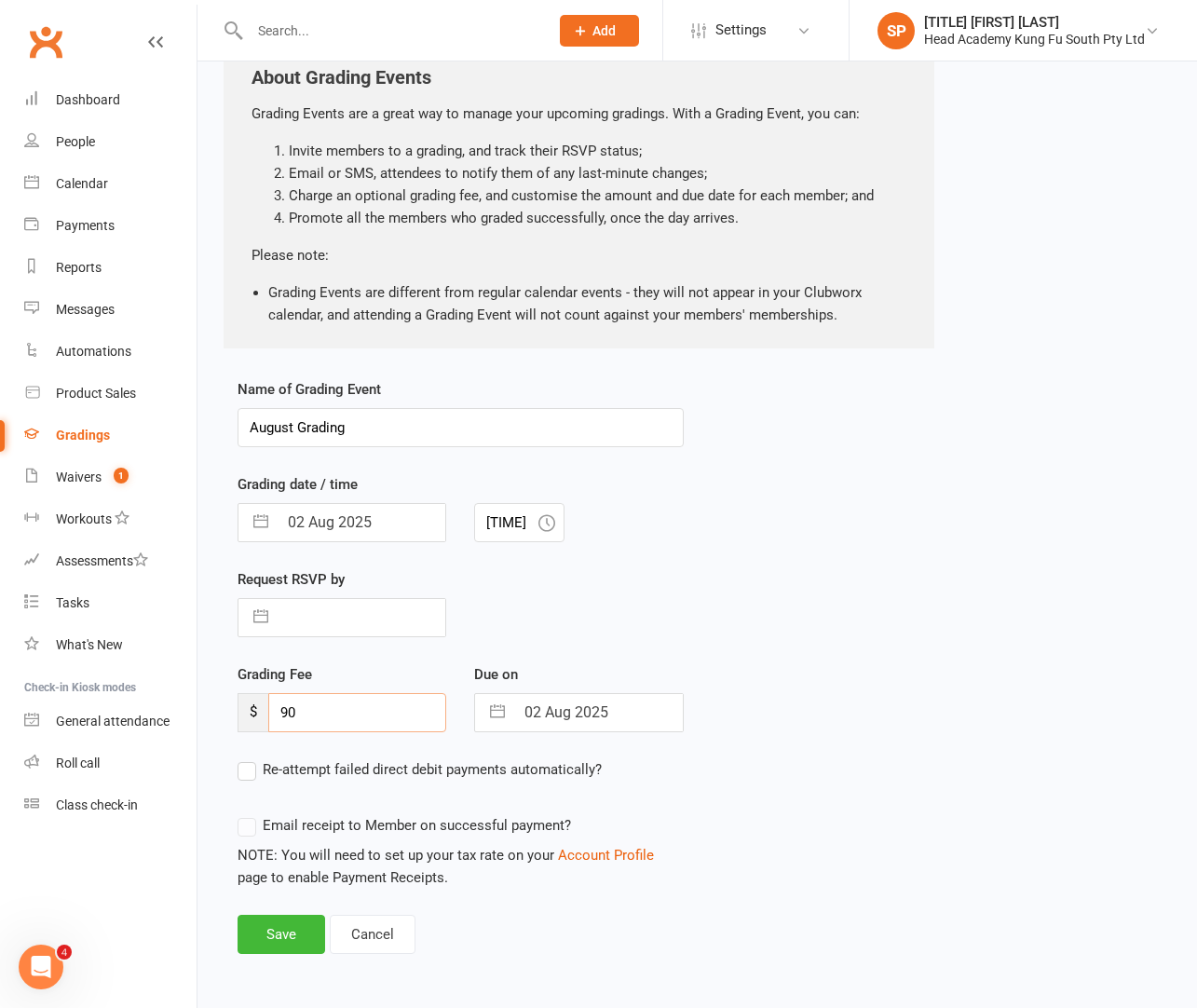 scroll, scrollTop: 138, scrollLeft: 0, axis: vertical 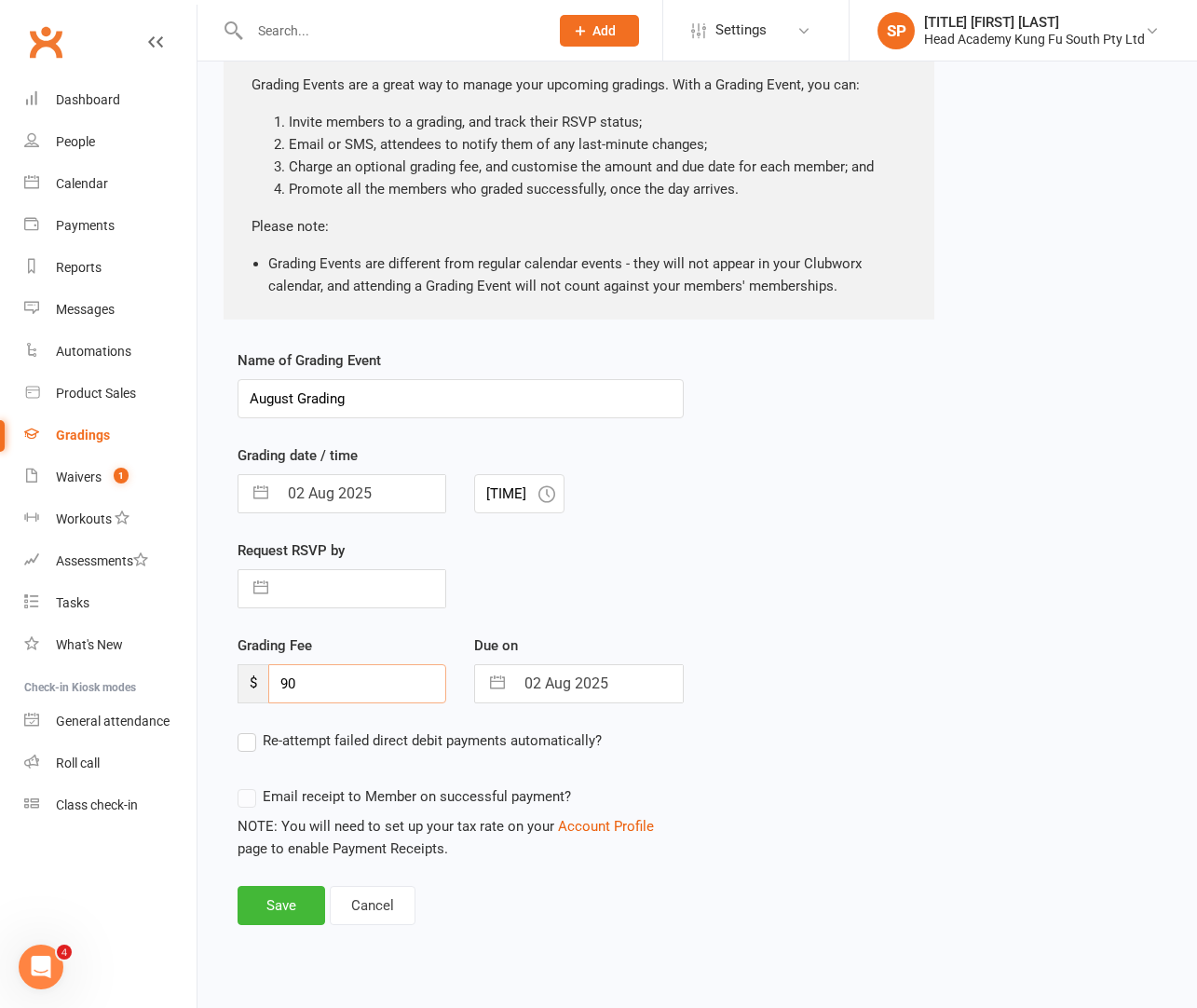 type on "90" 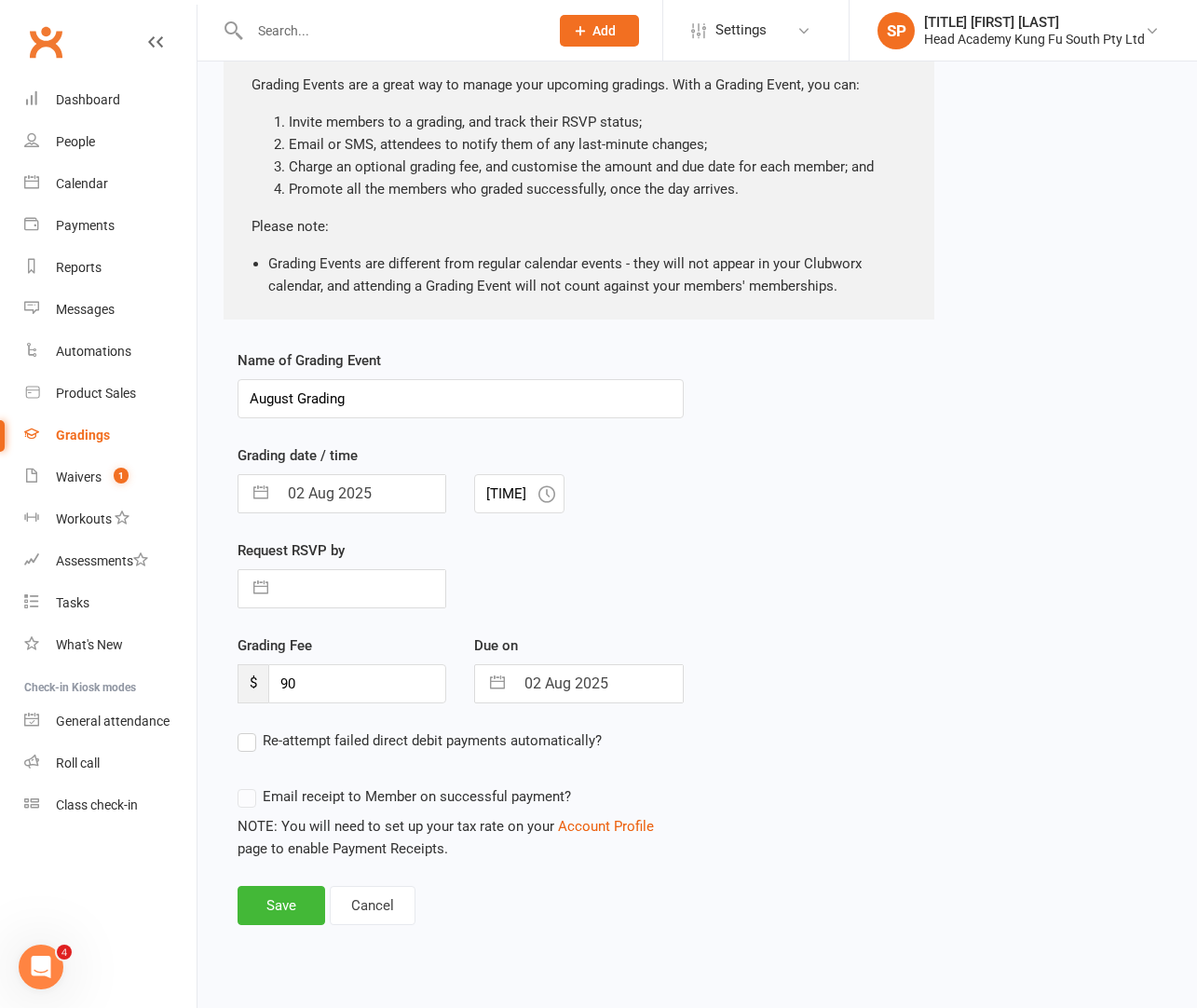 select on "6" 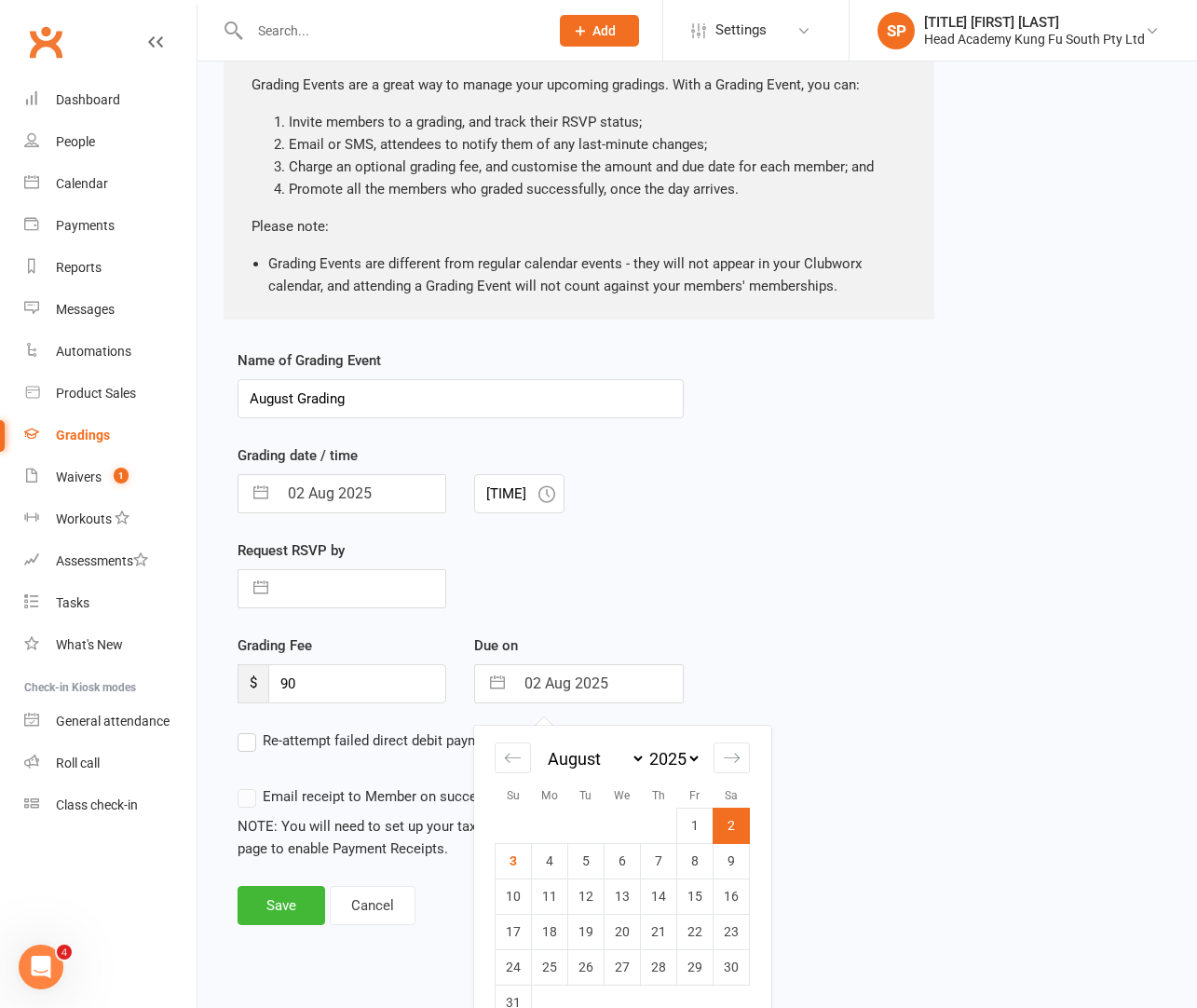 click on "02 Aug 2025" at bounding box center (598, 684) 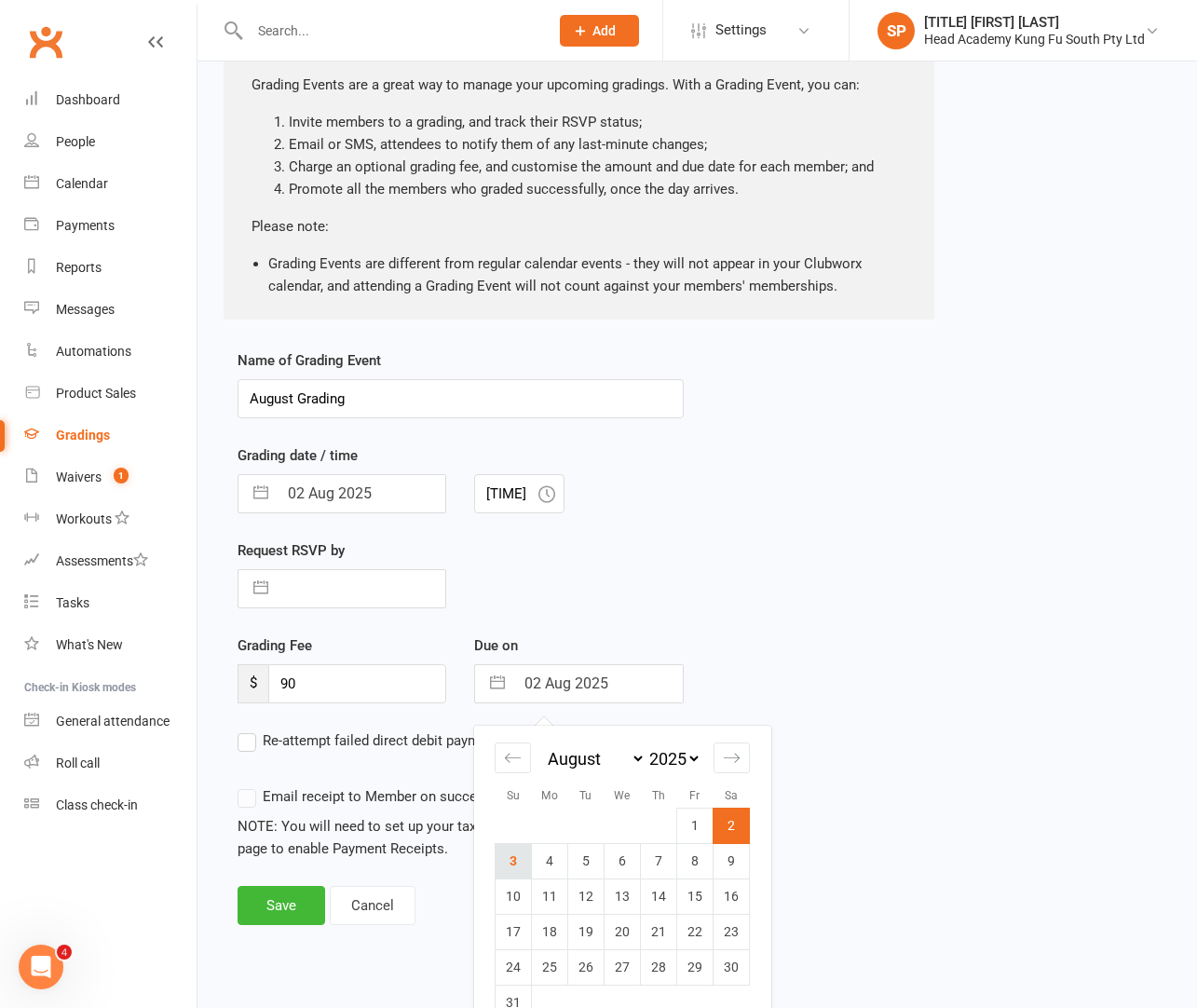 click on "3" at bounding box center [513, 861] 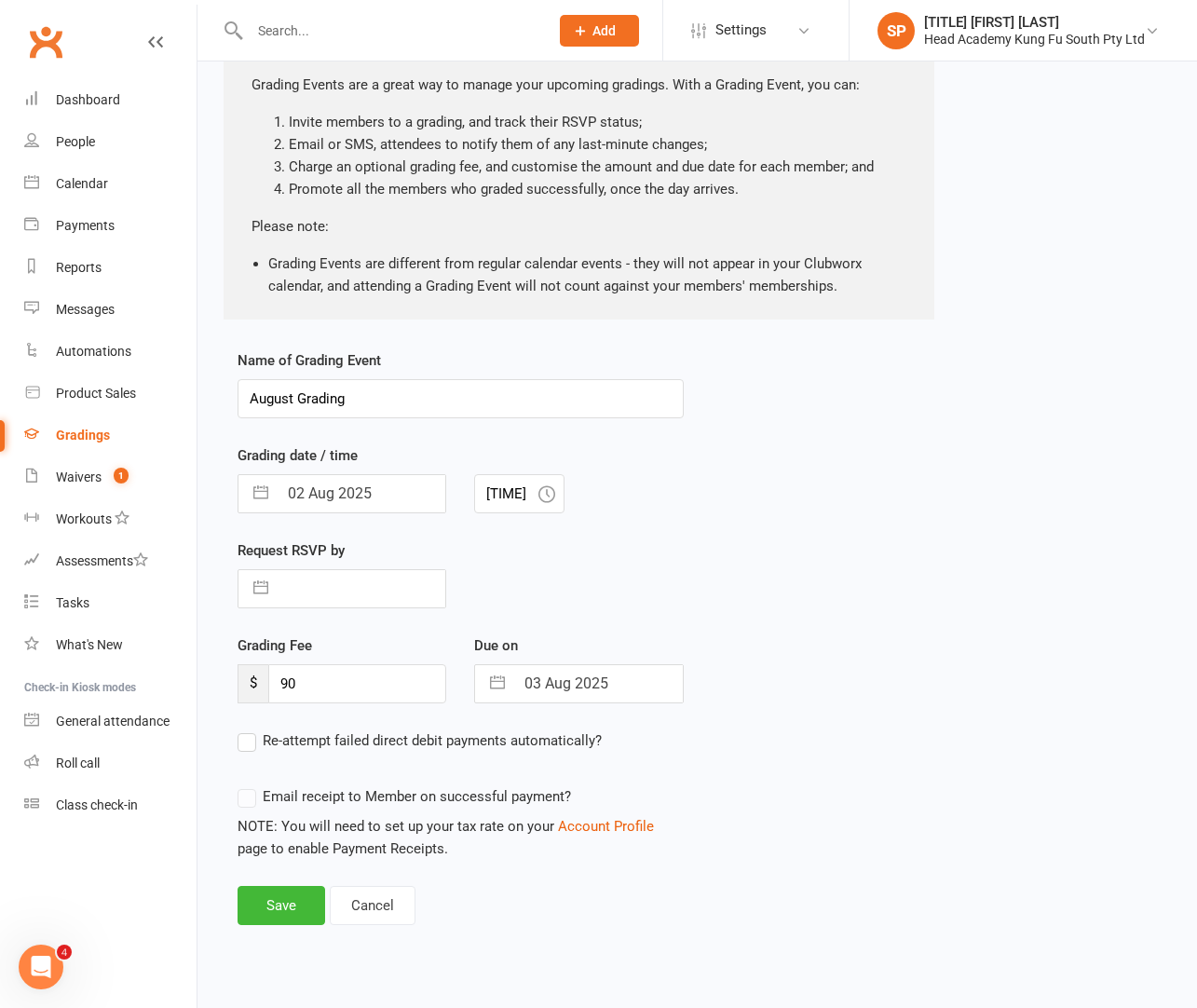click on "Re-attempt failed direct debit payments automatically?" at bounding box center (419, 741) 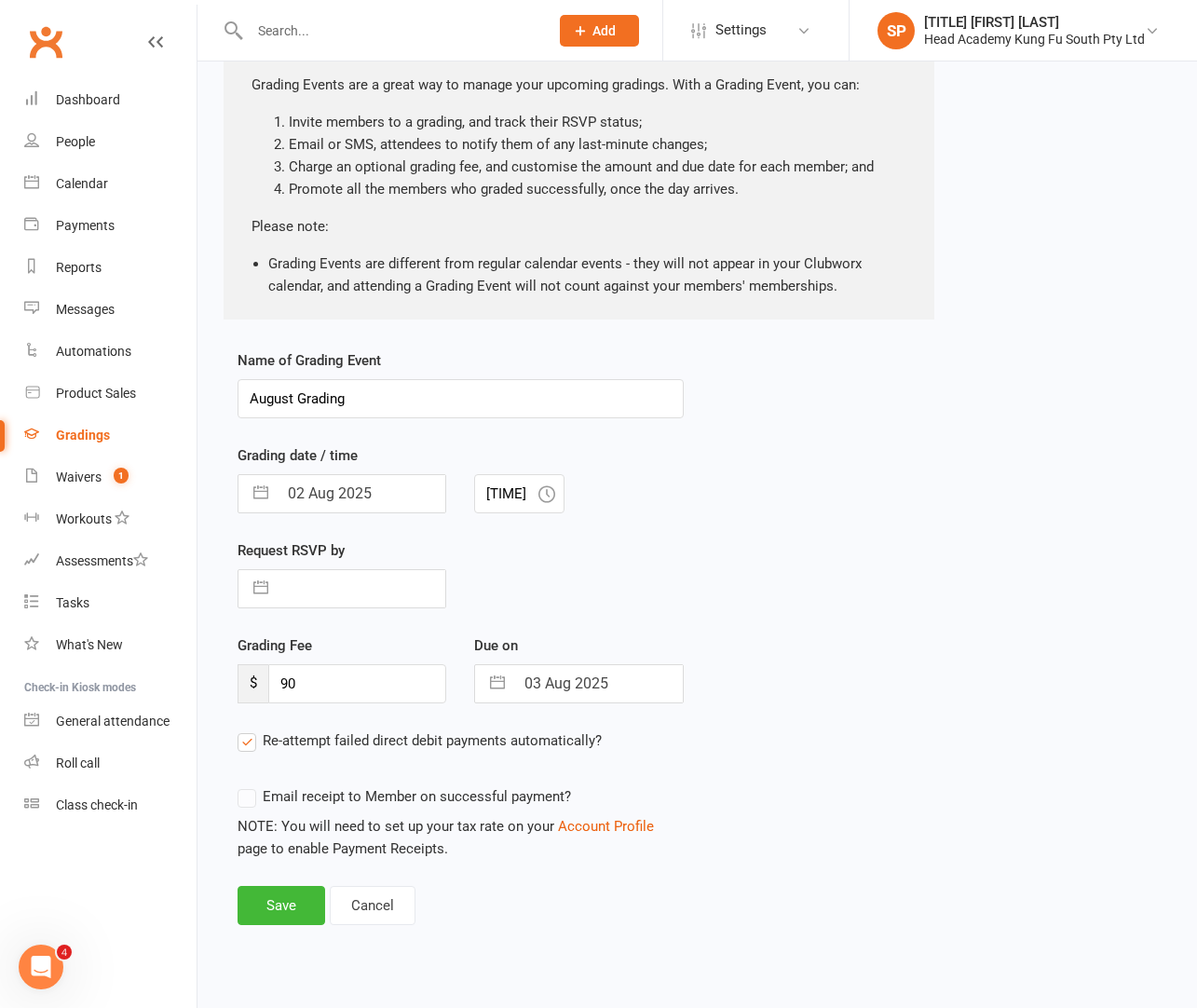 select on "3" 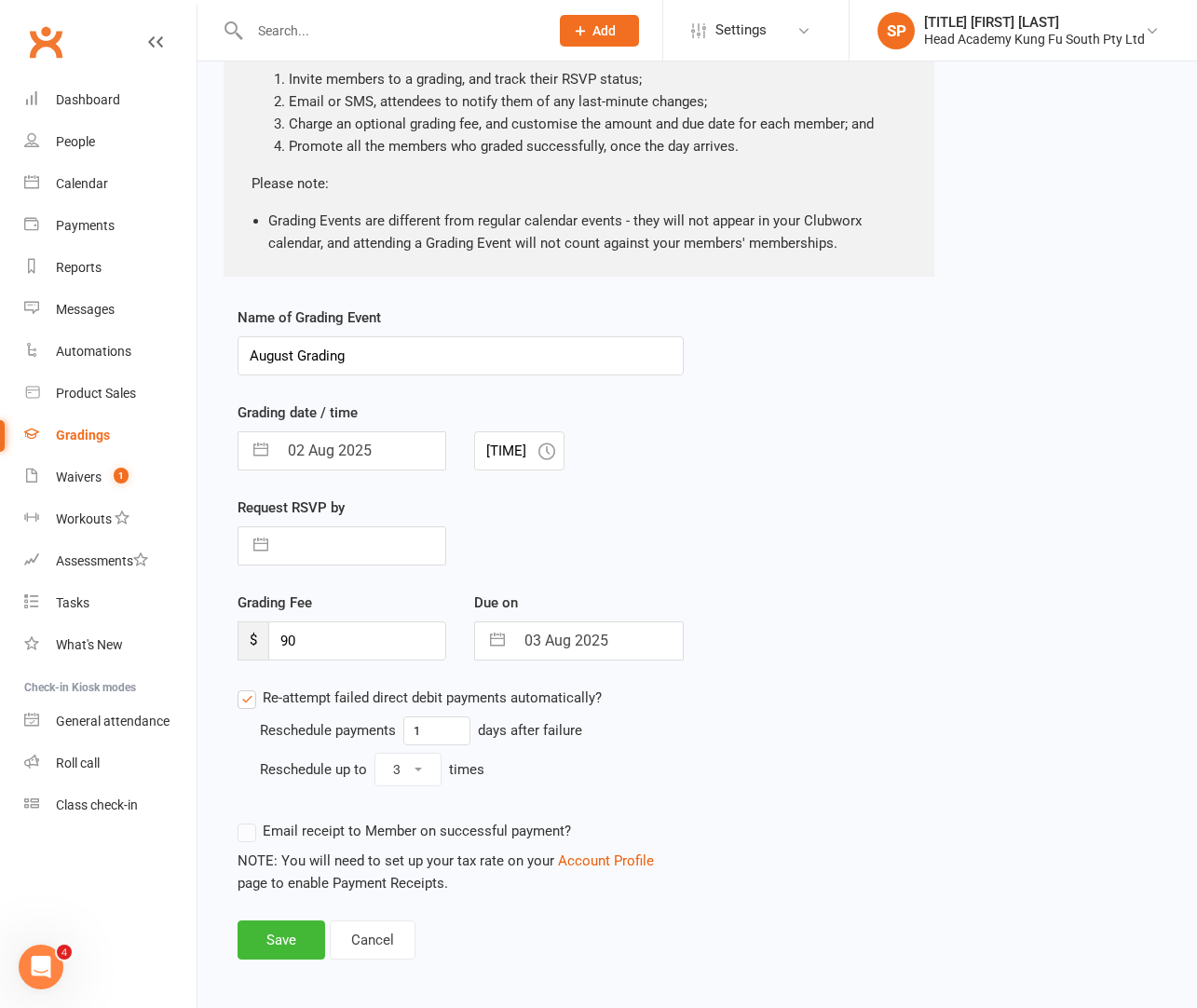 scroll, scrollTop: 215, scrollLeft: 0, axis: vertical 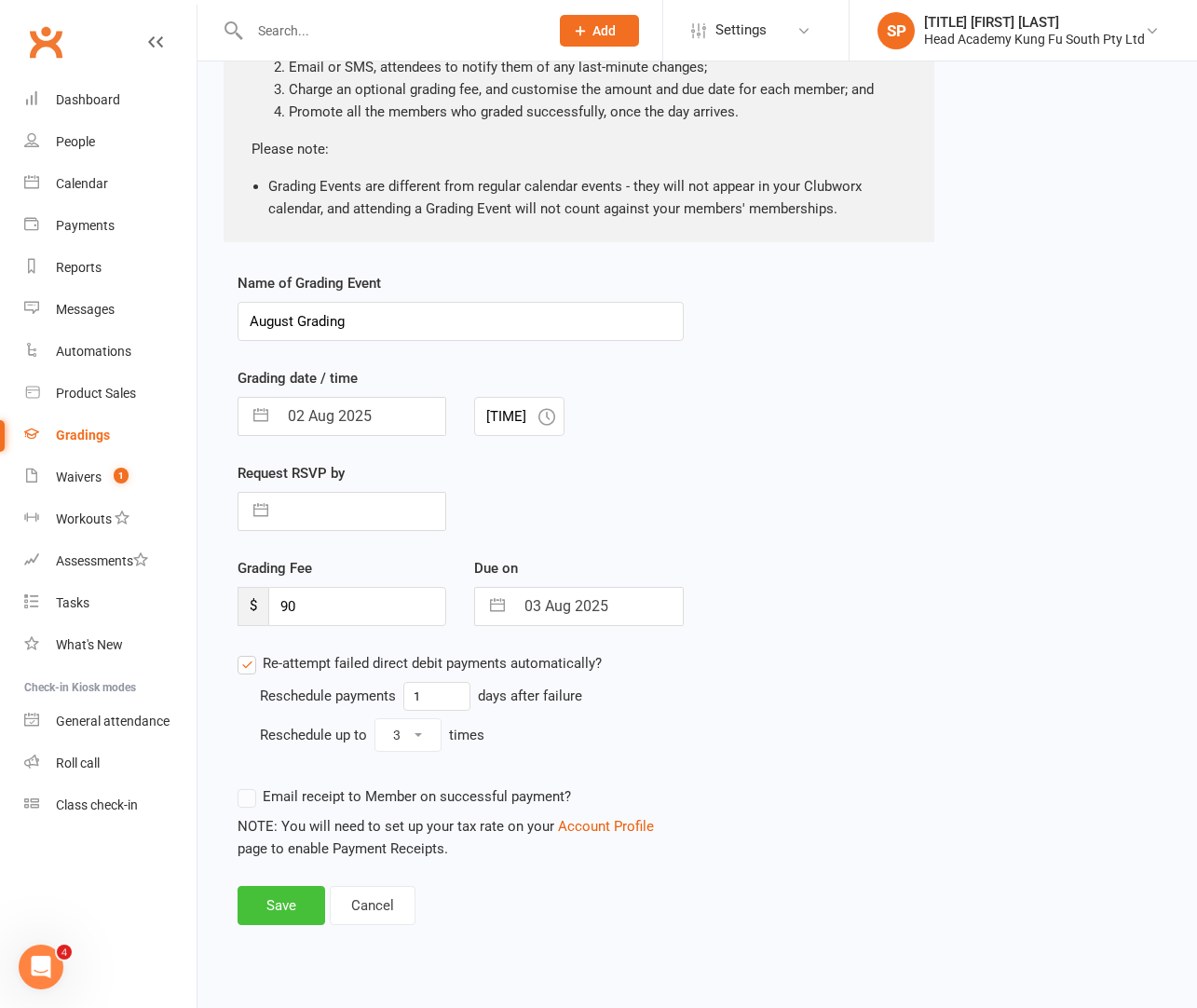click on "Save" at bounding box center (281, 906) 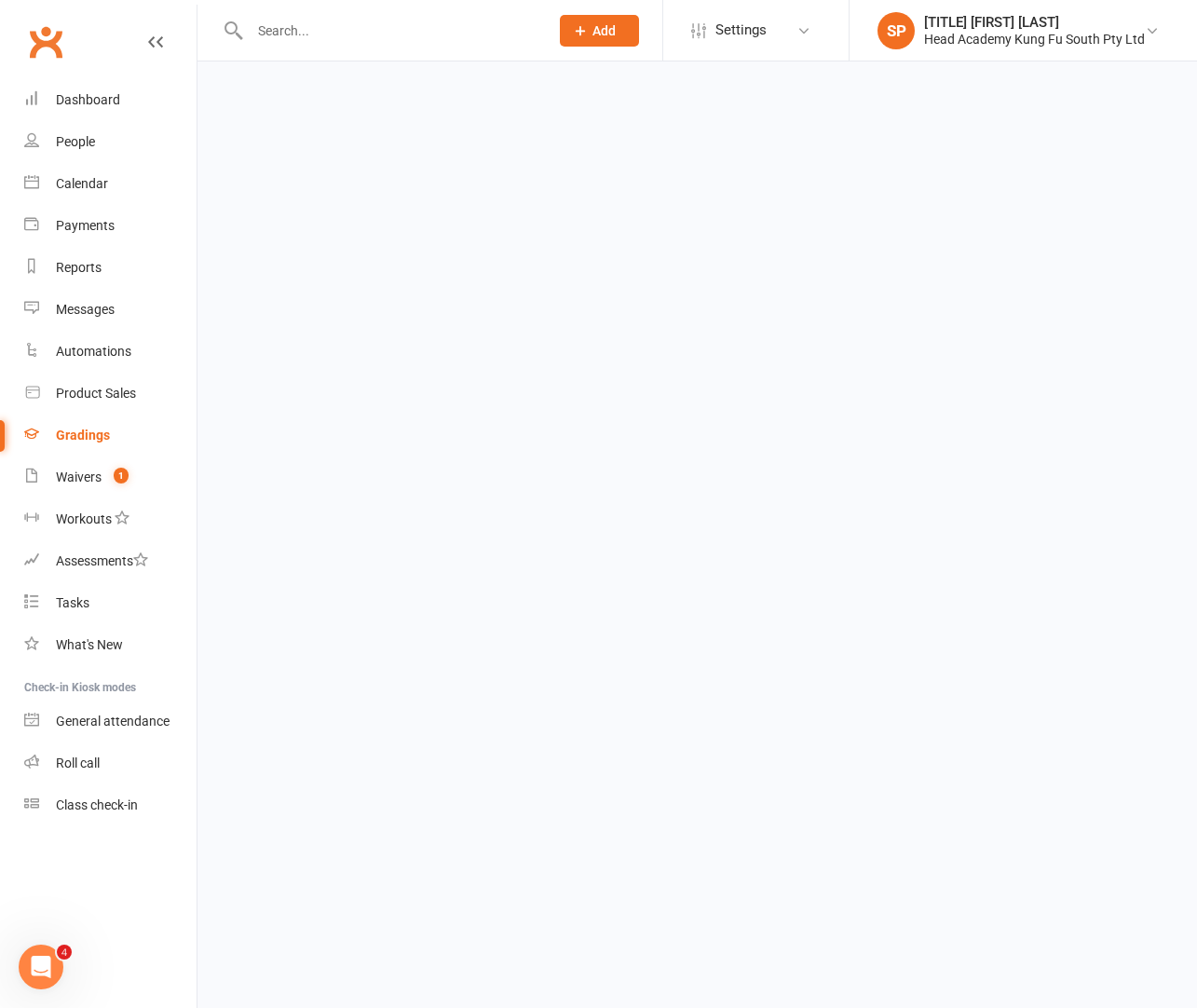scroll, scrollTop: 0, scrollLeft: 0, axis: both 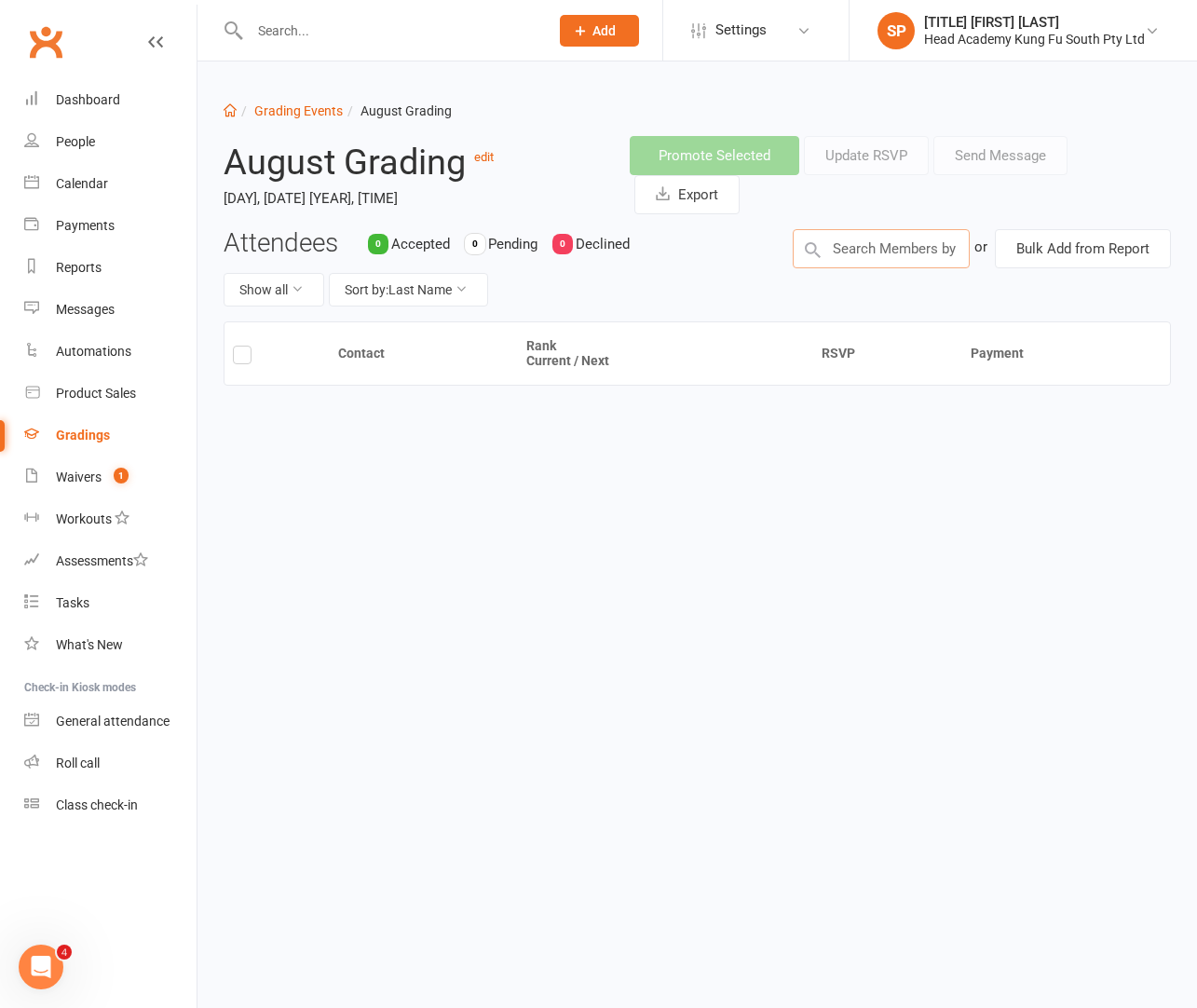 click at bounding box center [881, 249] 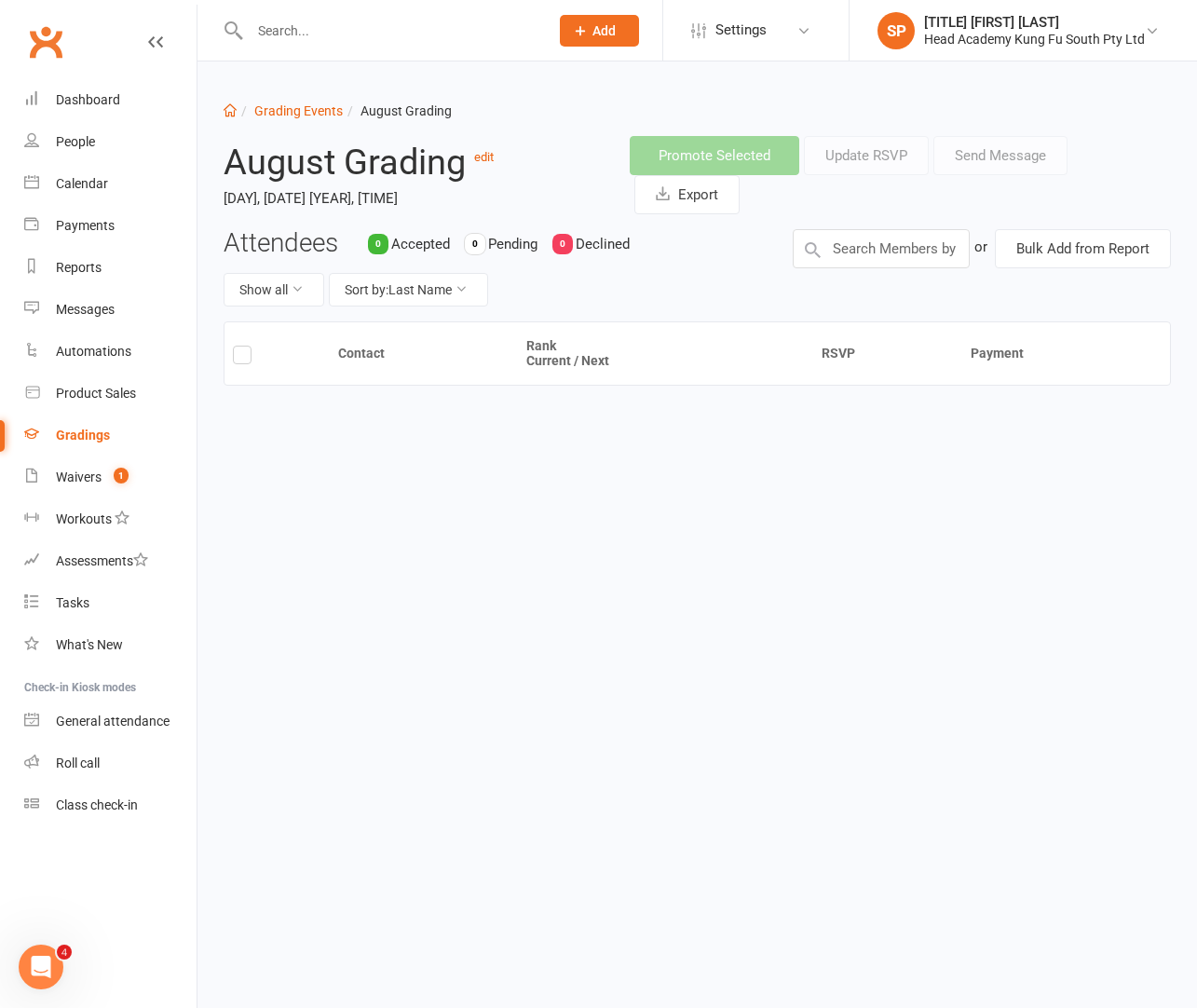 drag, startPoint x: 259, startPoint y: 76, endPoint x: 154, endPoint y: 59, distance: 106.36729 